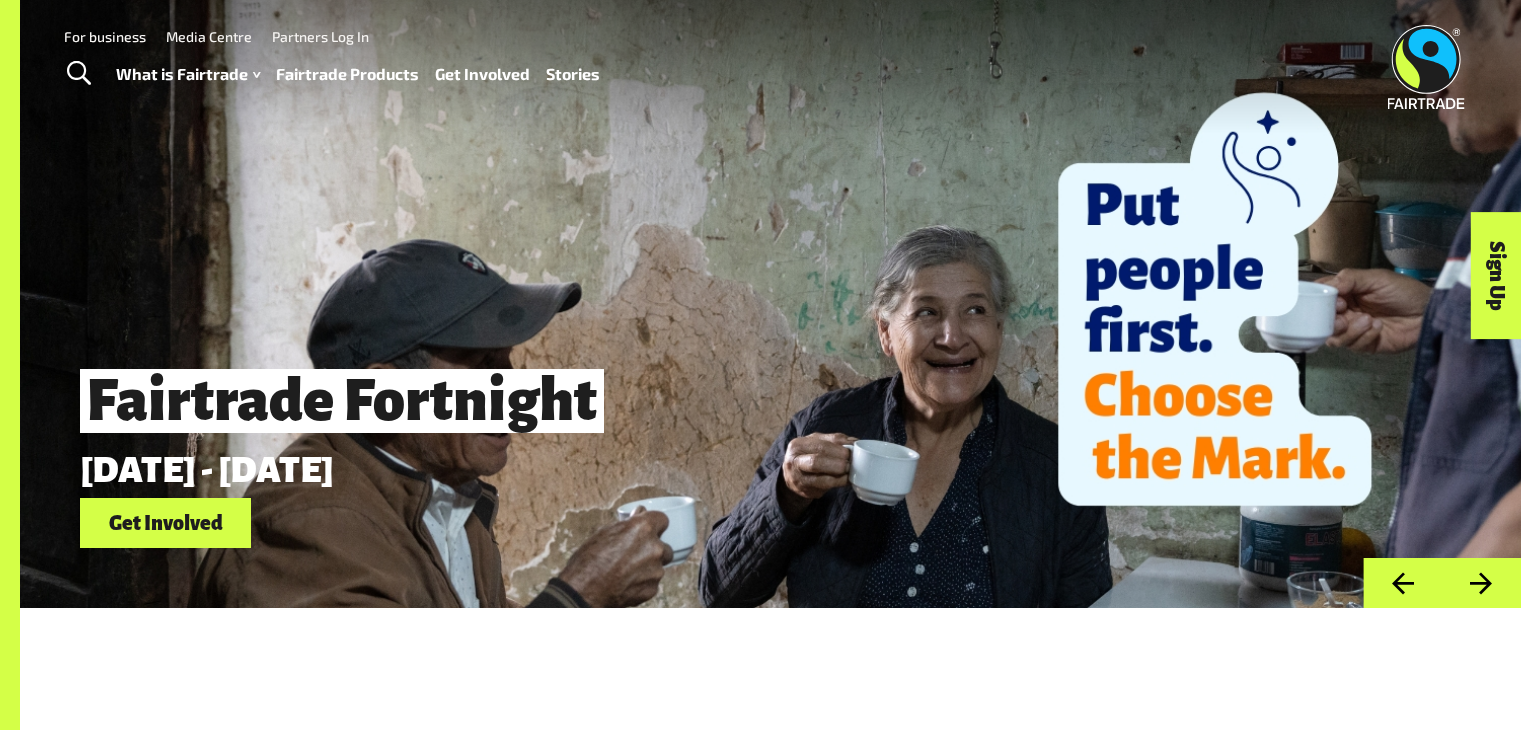 scroll, scrollTop: 0, scrollLeft: 0, axis: both 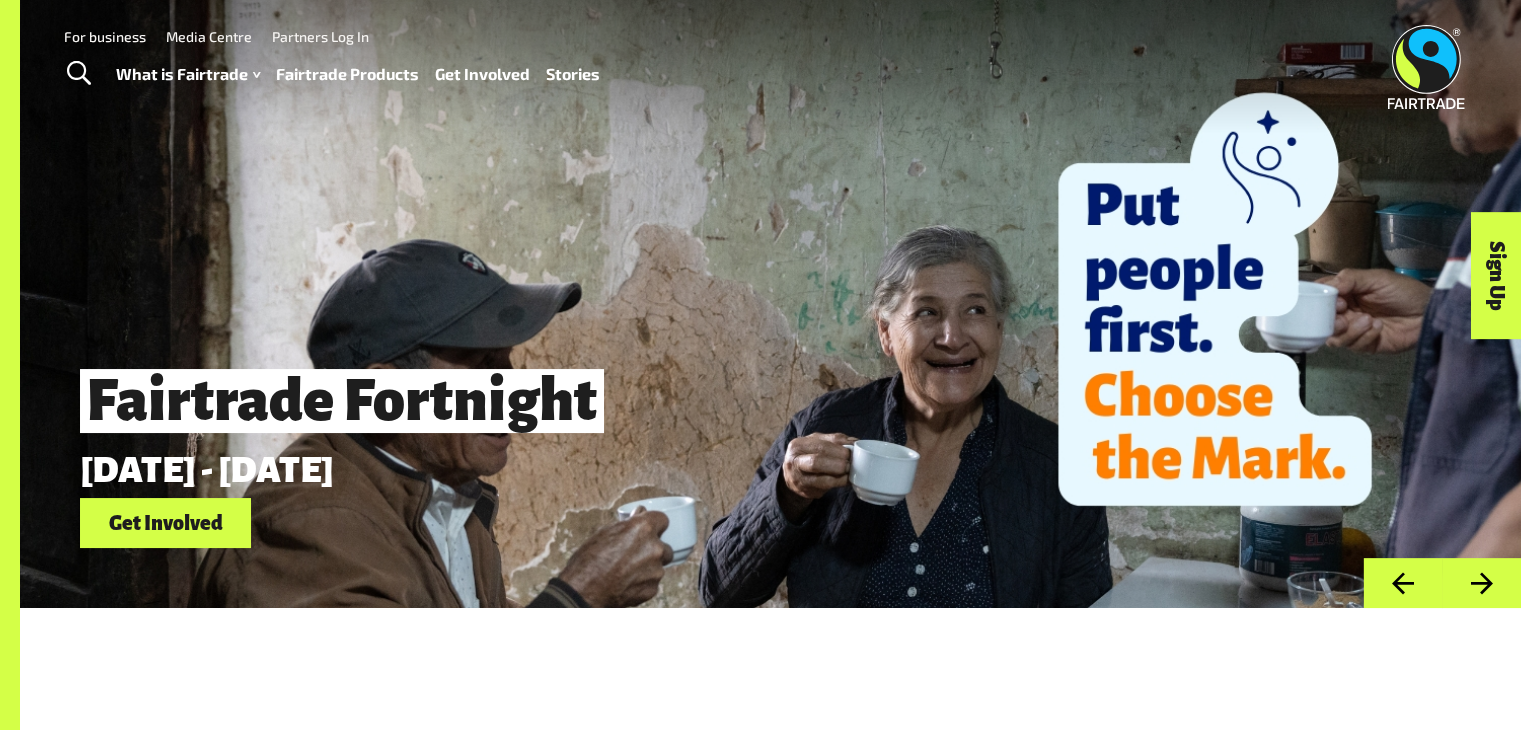 click on "Fairtrade Products" at bounding box center [347, 74] 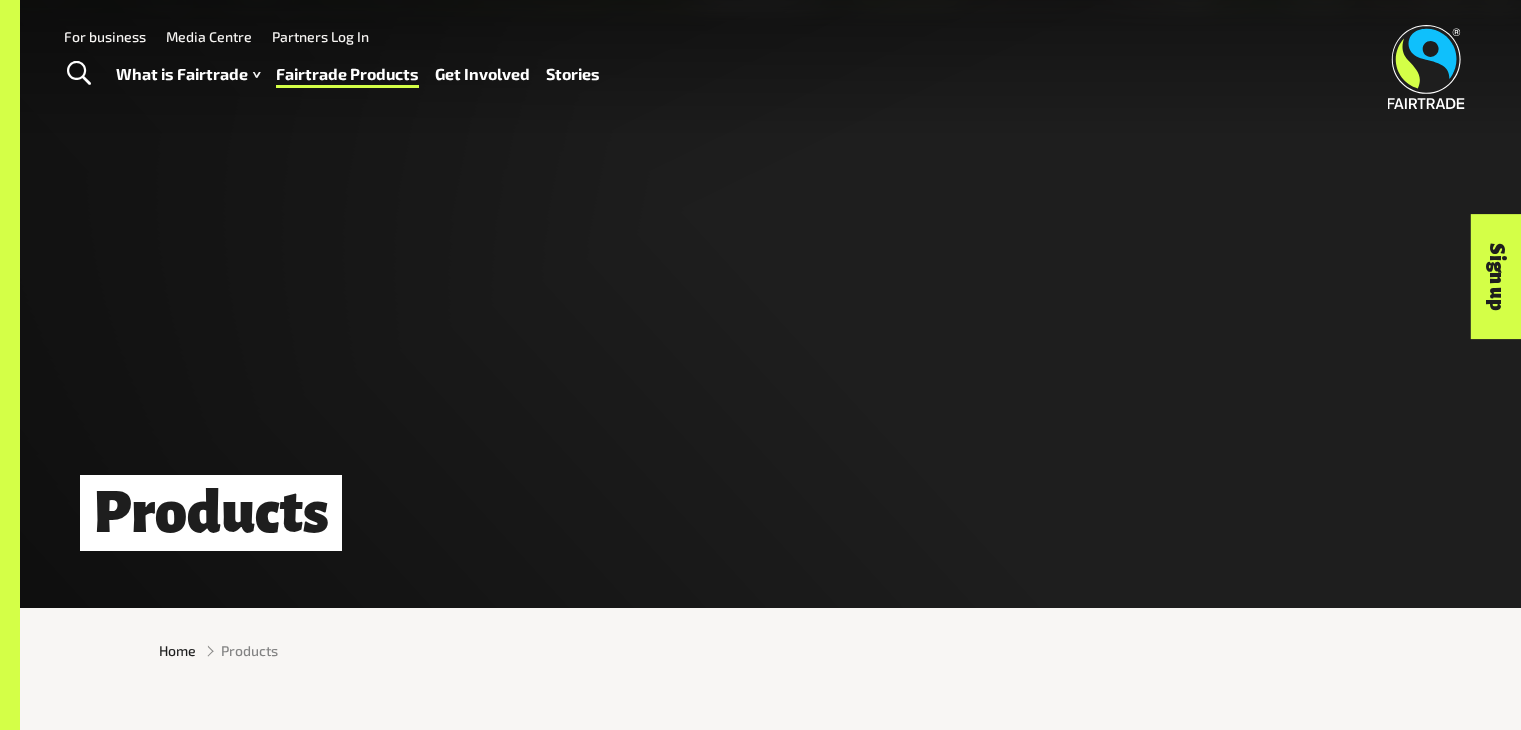 scroll, scrollTop: 0, scrollLeft: 0, axis: both 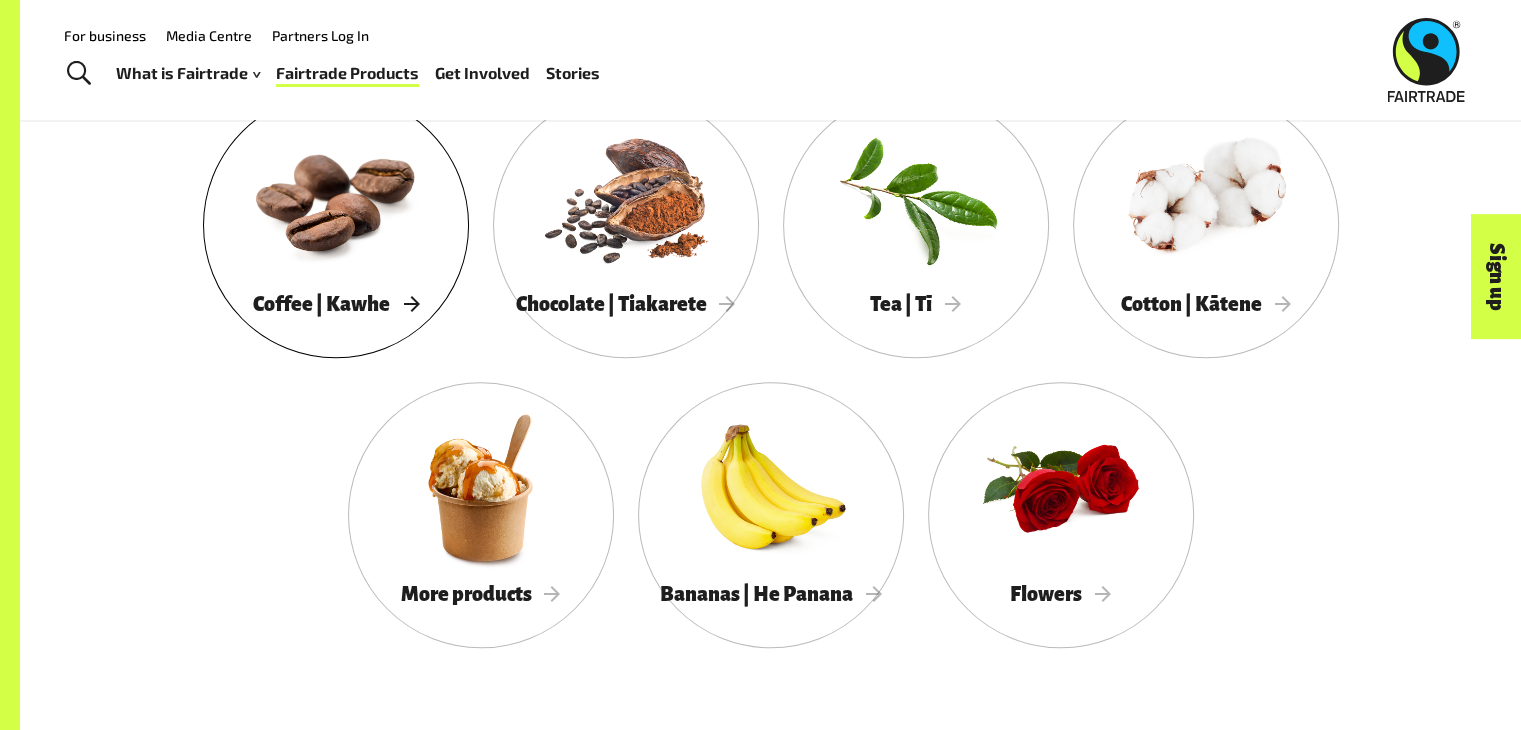 click at bounding box center (336, 197) 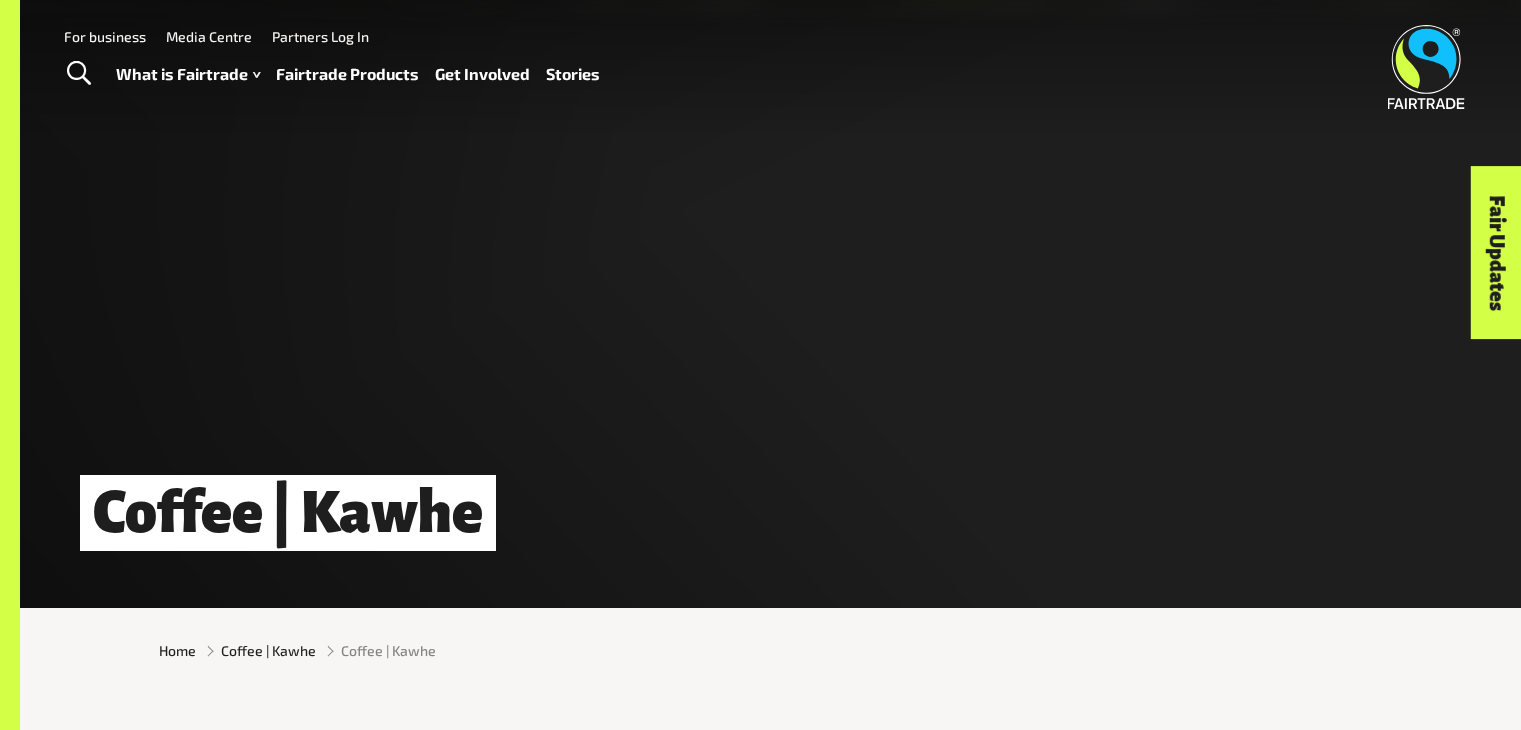 scroll, scrollTop: 0, scrollLeft: 0, axis: both 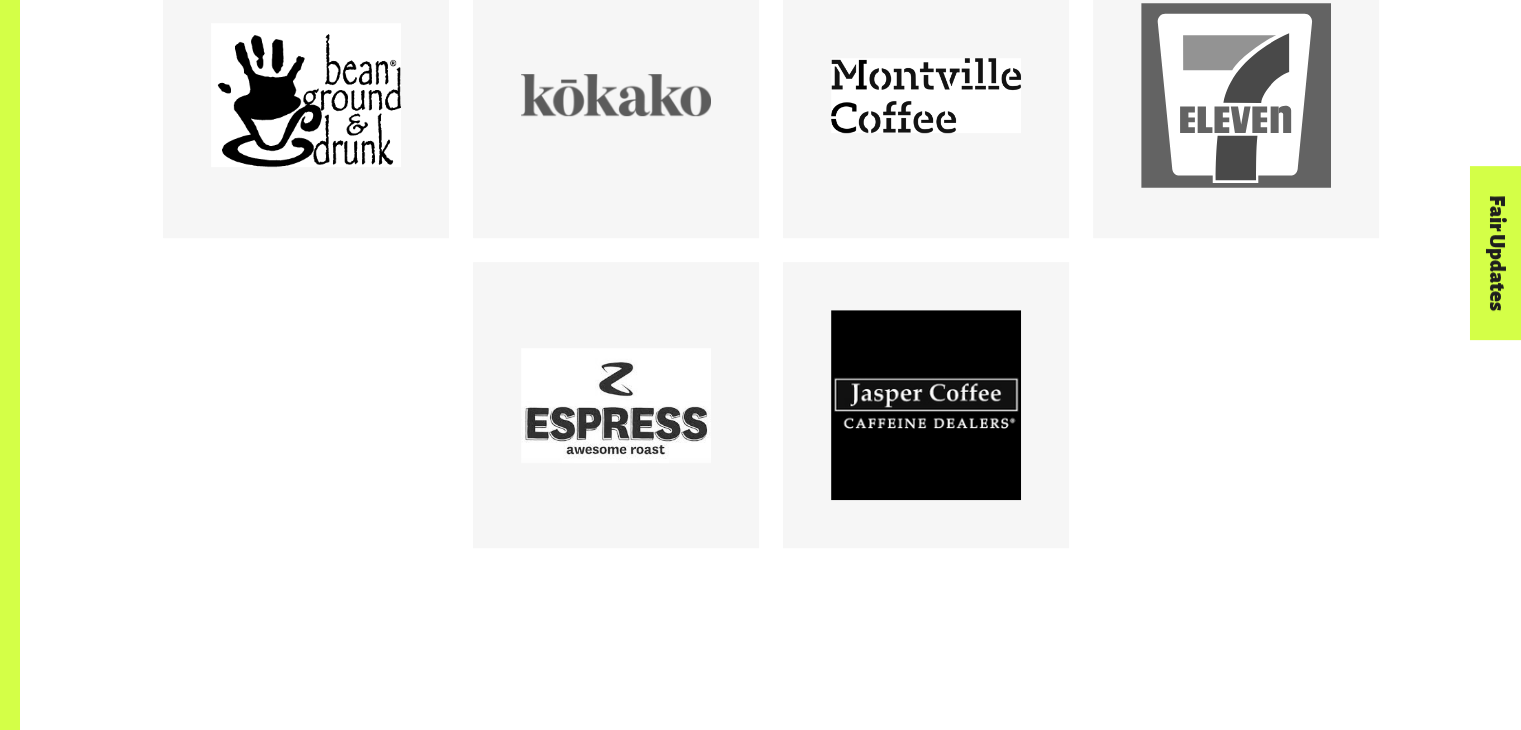 click at bounding box center [771, 262] 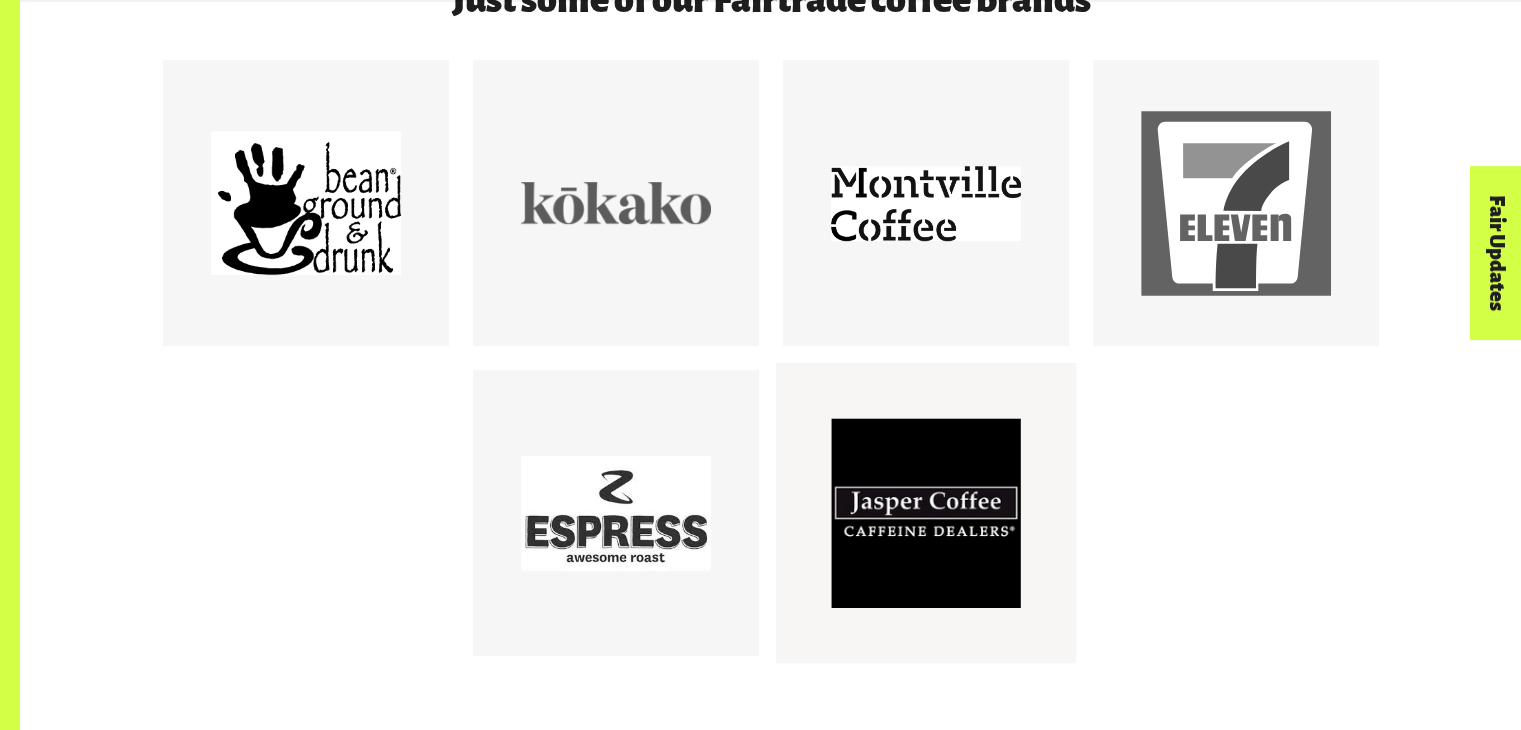 scroll, scrollTop: 1178, scrollLeft: 0, axis: vertical 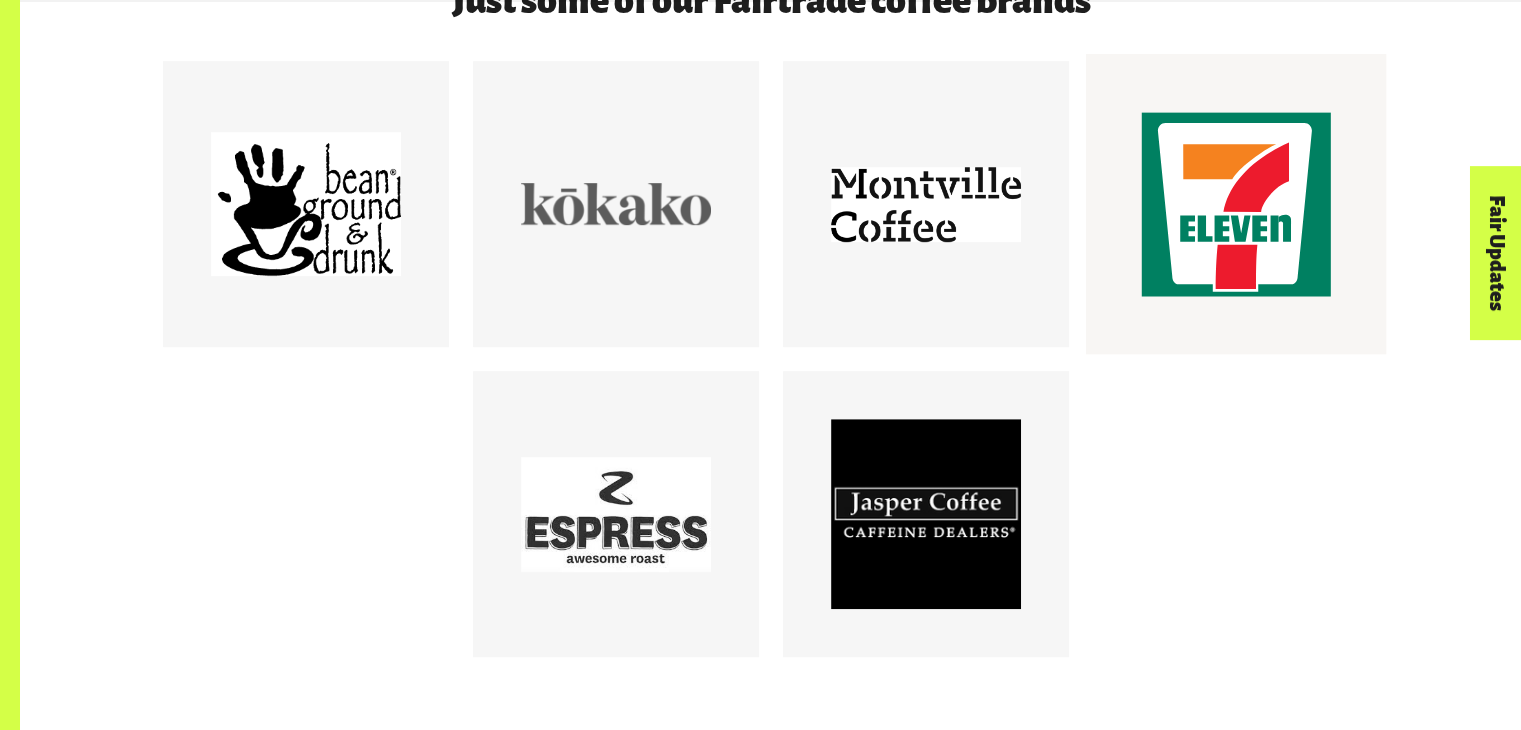 click at bounding box center [1236, 205] 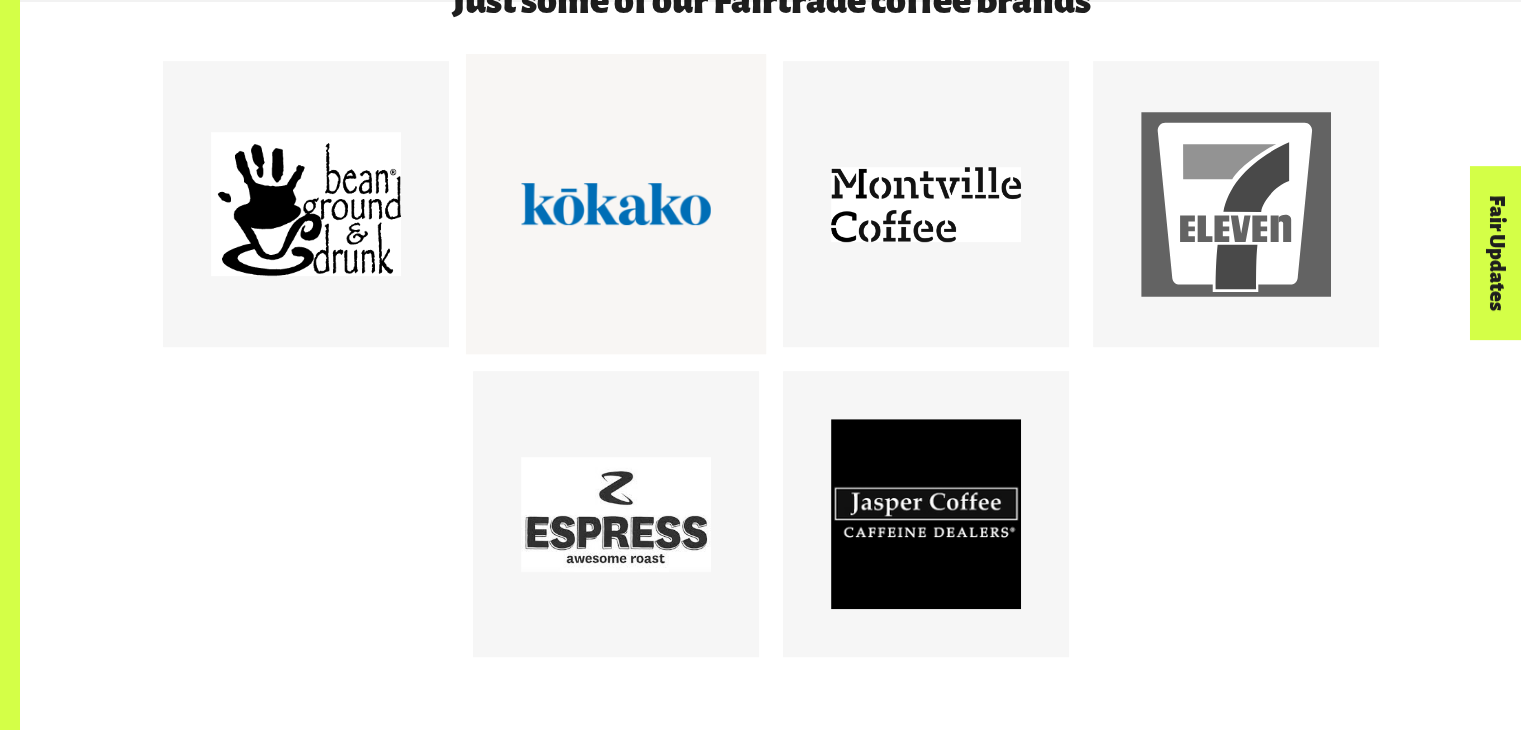click at bounding box center (616, 205) 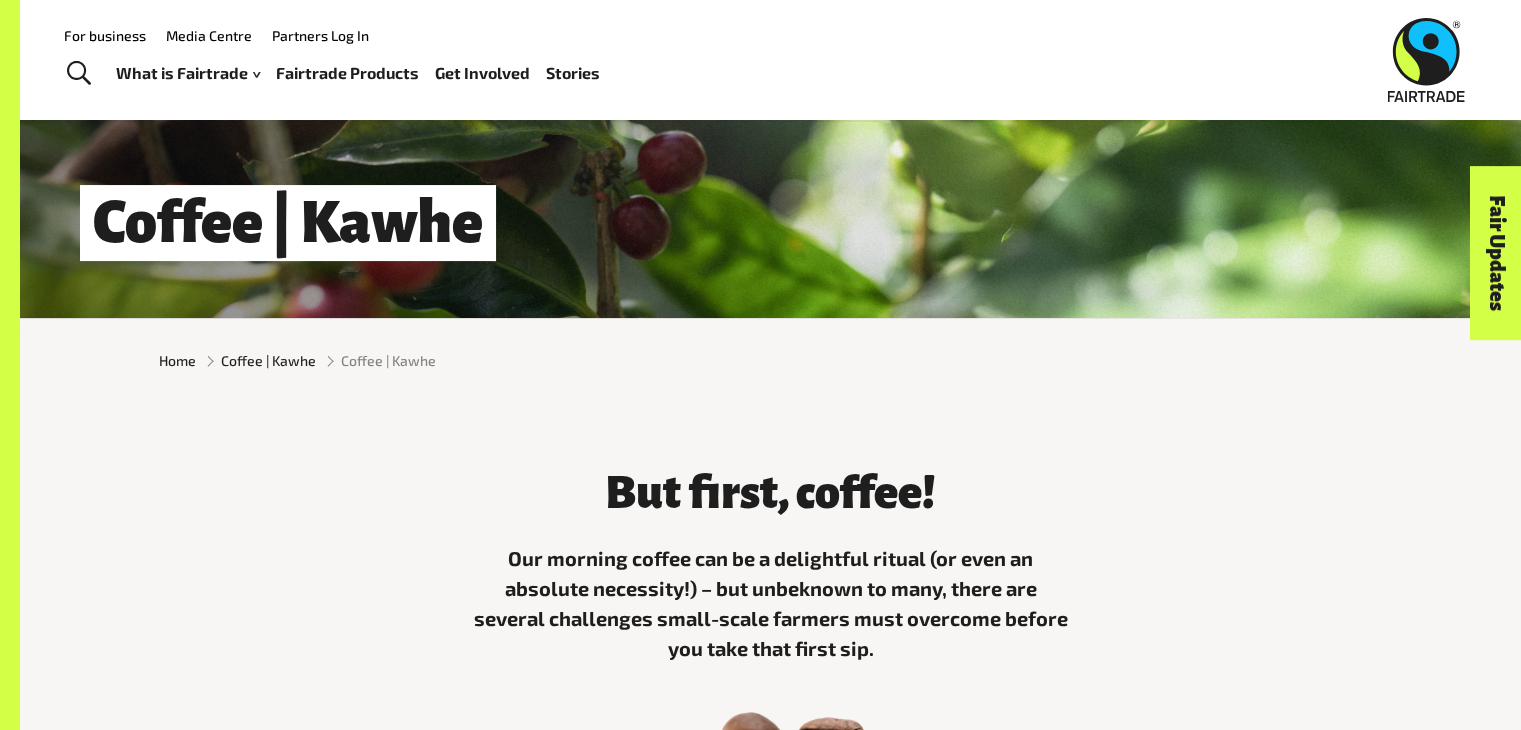 scroll, scrollTop: 0, scrollLeft: 0, axis: both 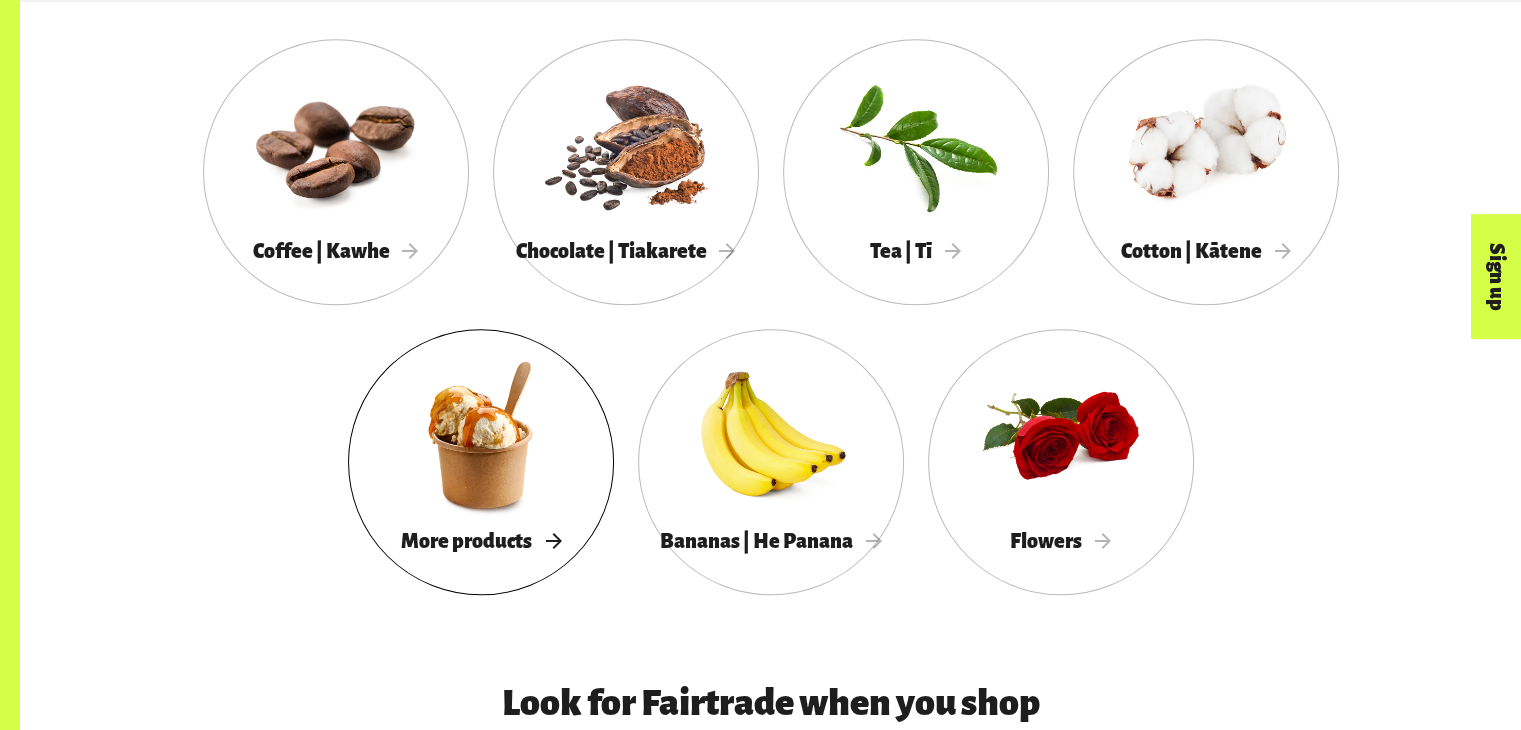 click at bounding box center [481, 434] 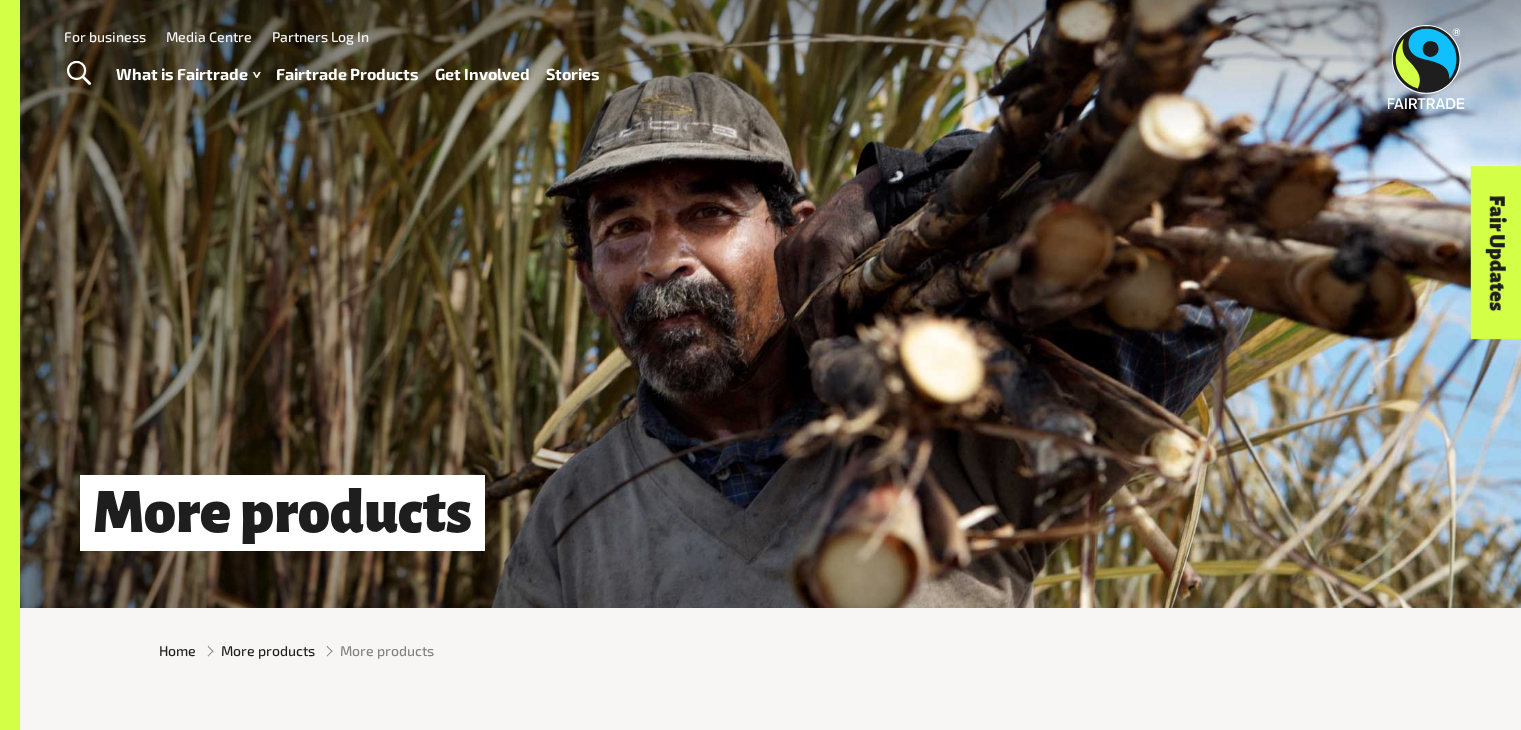 scroll, scrollTop: 0, scrollLeft: 0, axis: both 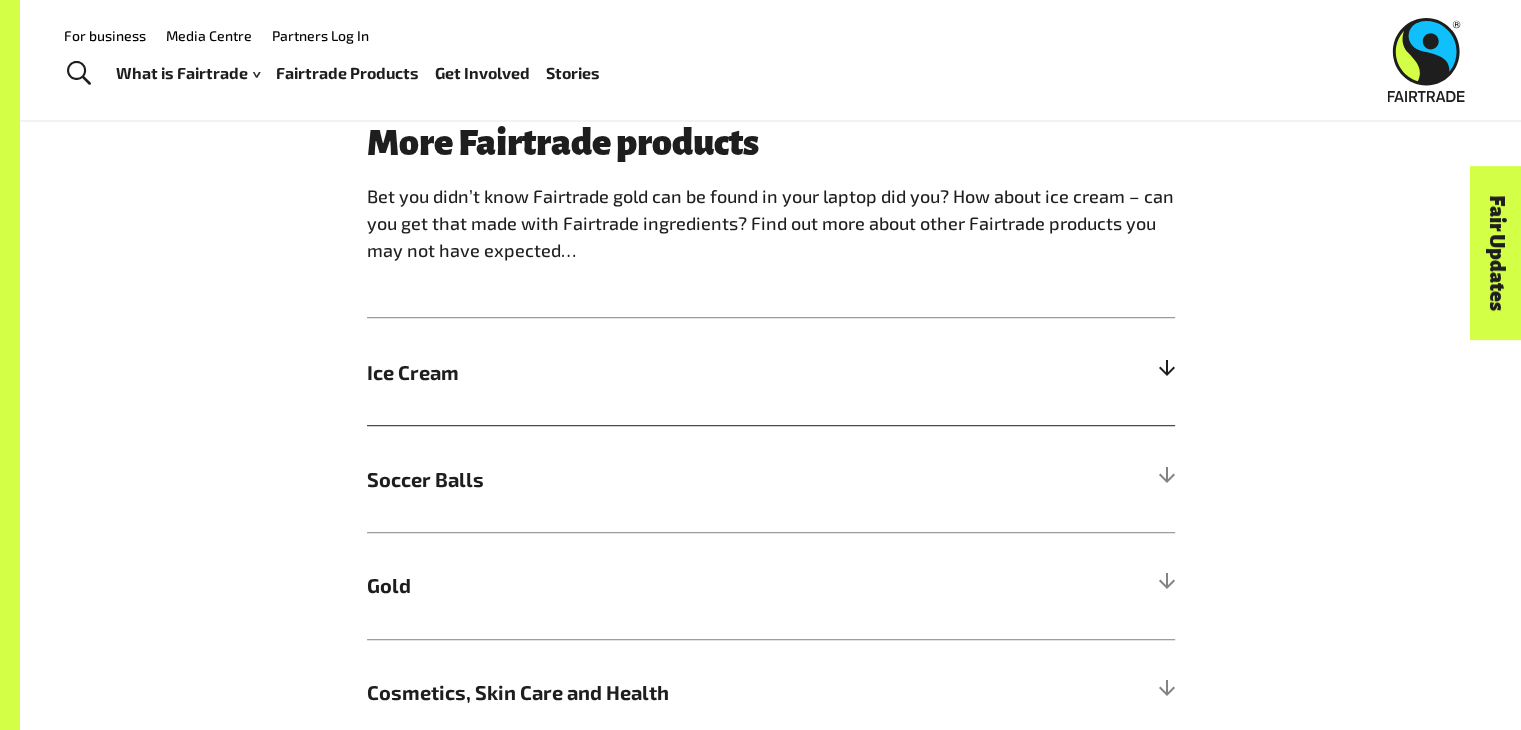 click on "Ice Cream" at bounding box center [771, 371] 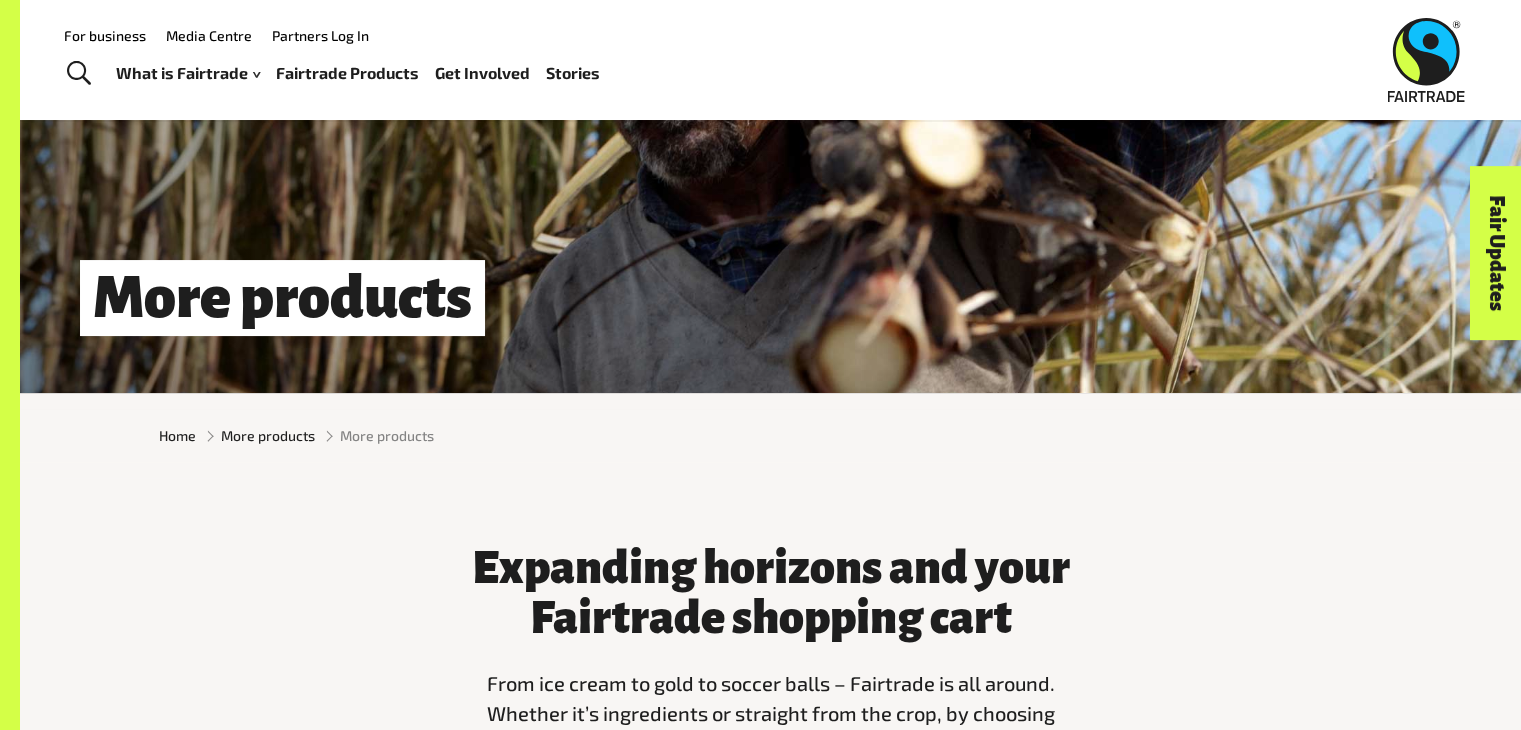 scroll, scrollTop: 0, scrollLeft: 0, axis: both 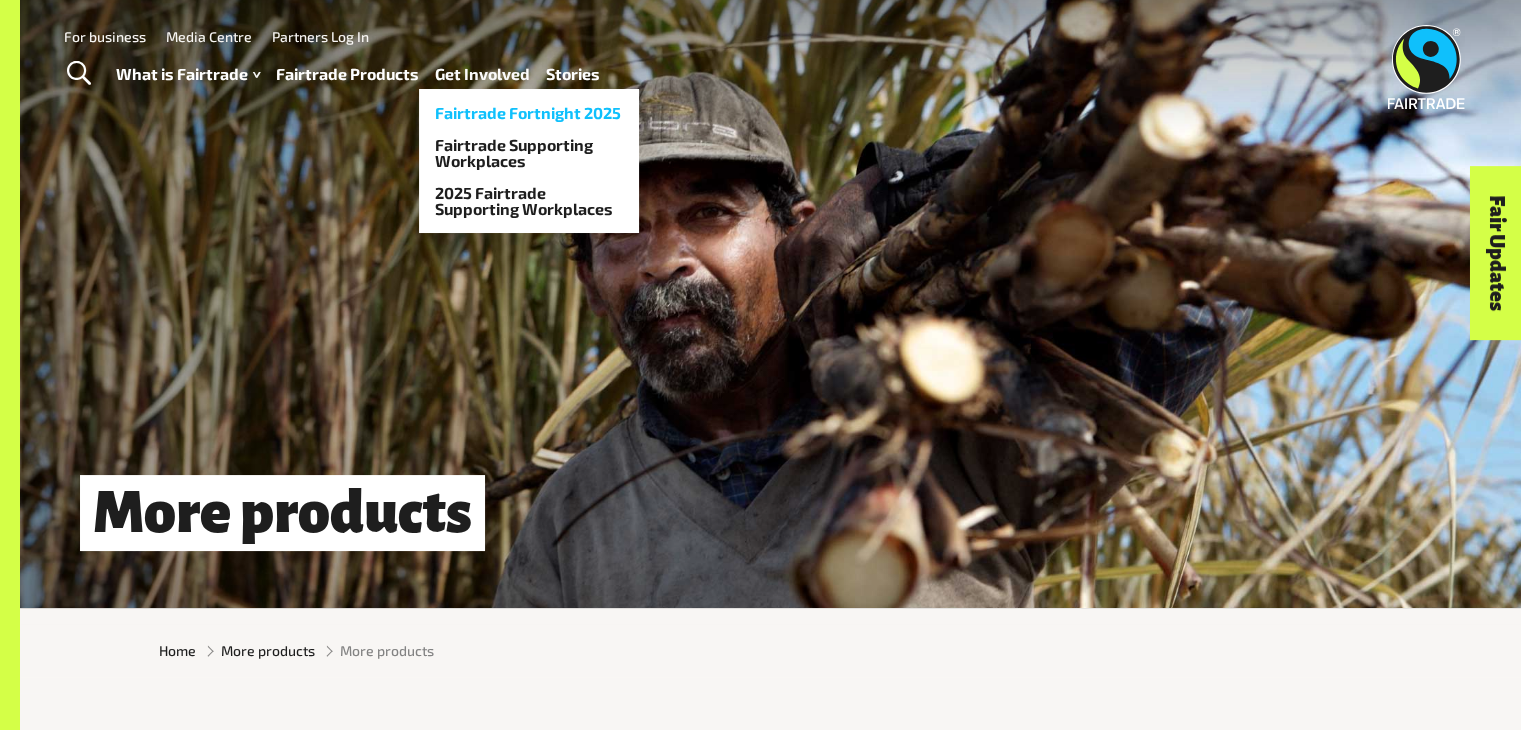 click on "Fairtrade Fortnight 2025" at bounding box center [529, 113] 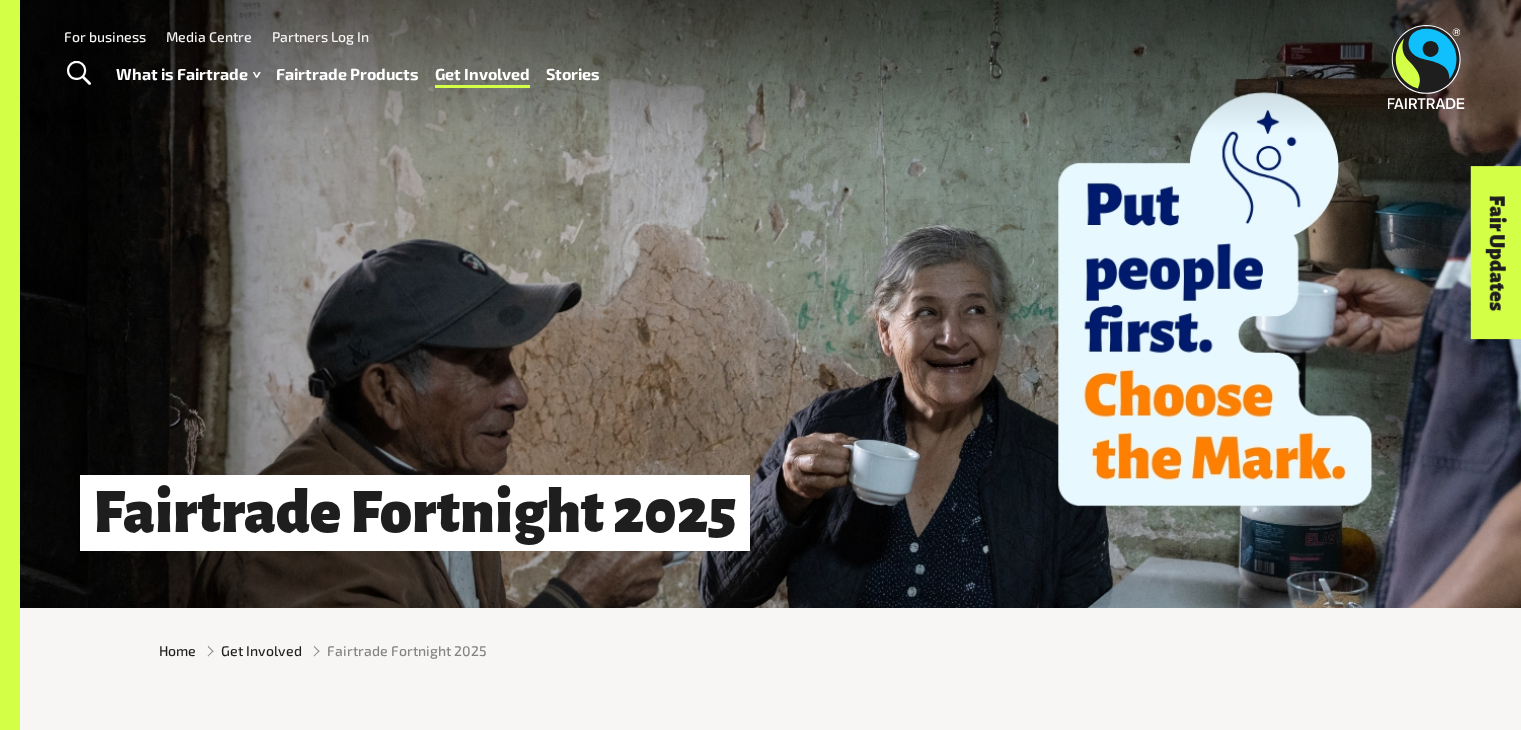 scroll, scrollTop: 0, scrollLeft: 0, axis: both 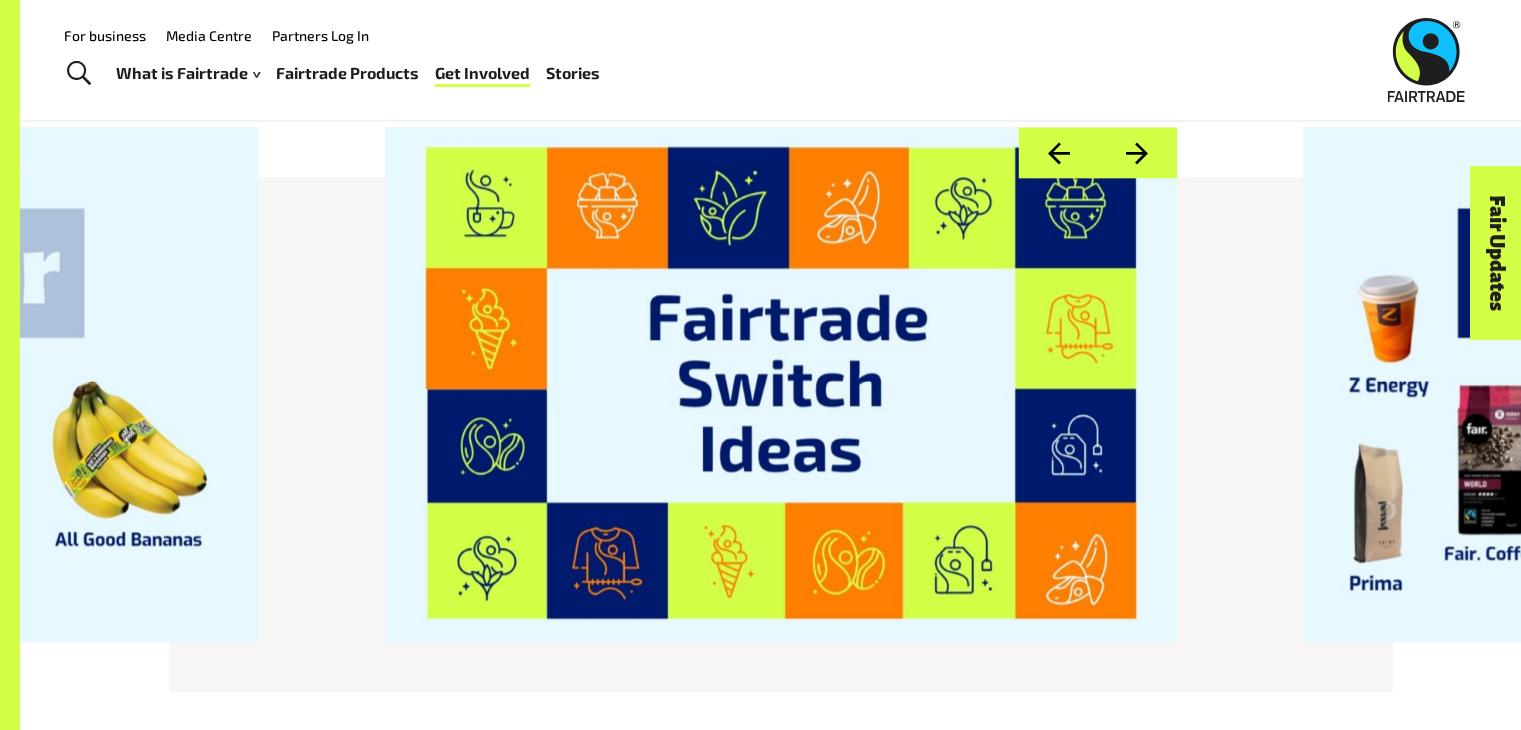 click on "Next" at bounding box center [1136, 152] 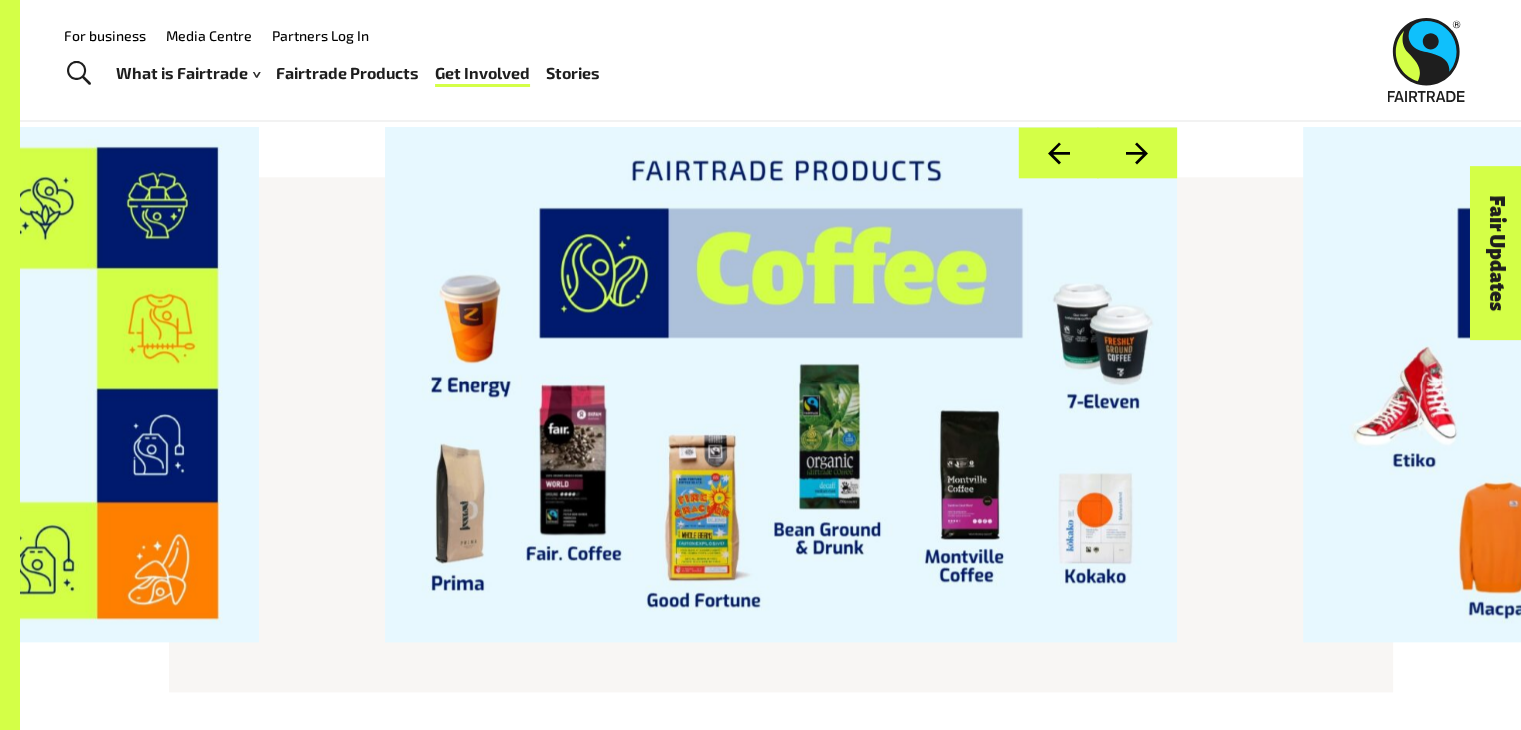 click on "Next" at bounding box center [1136, 152] 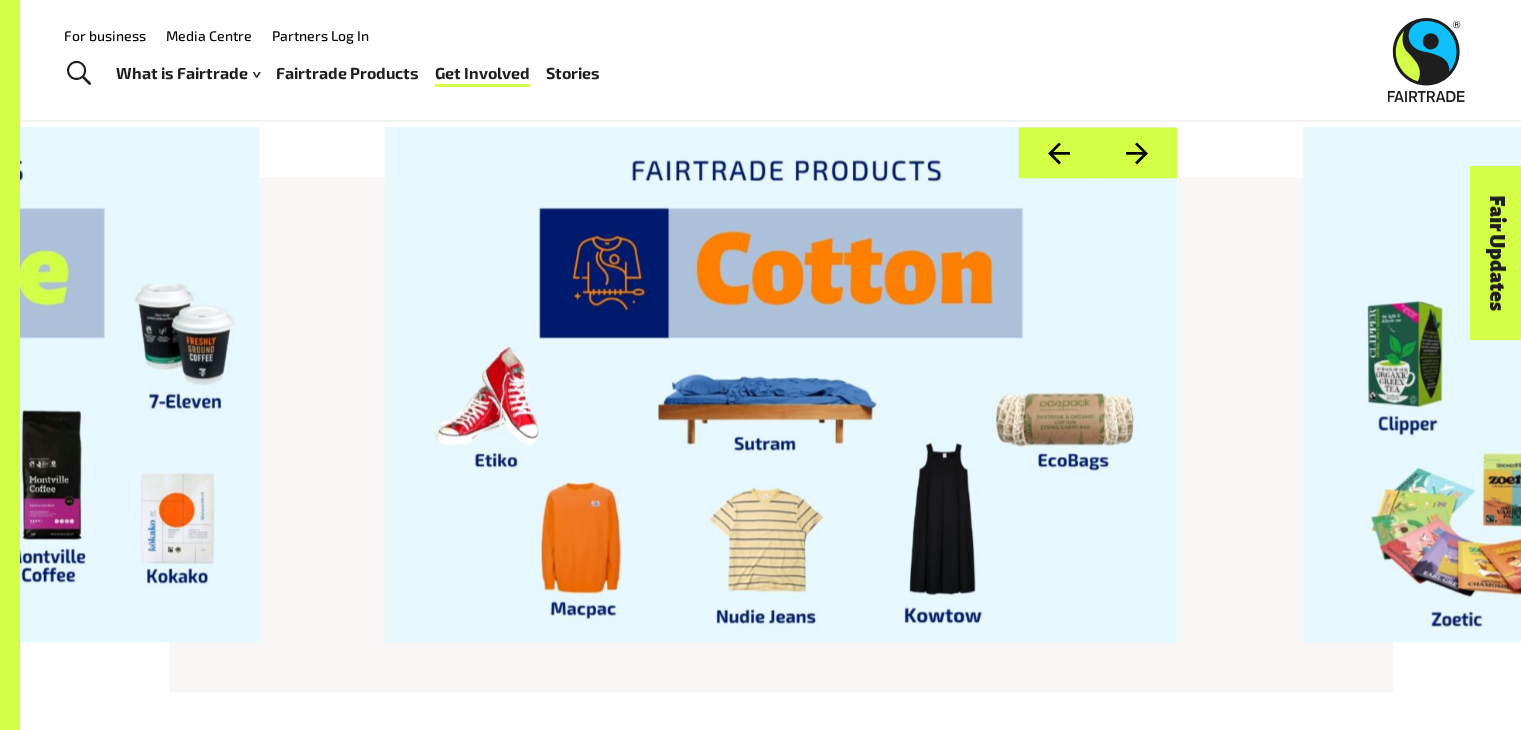 click on "Next" at bounding box center (1136, 152) 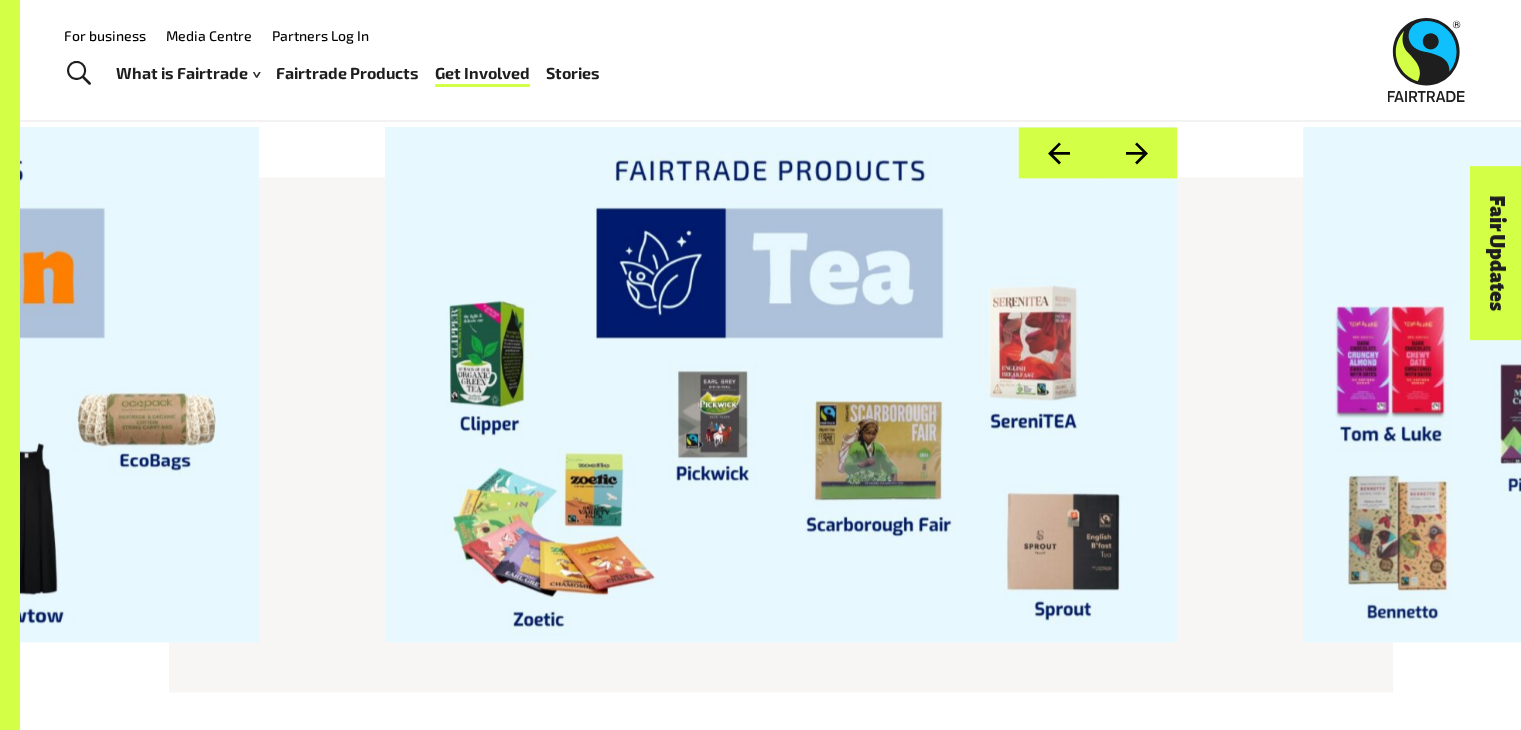 click on "Next" at bounding box center [1136, 152] 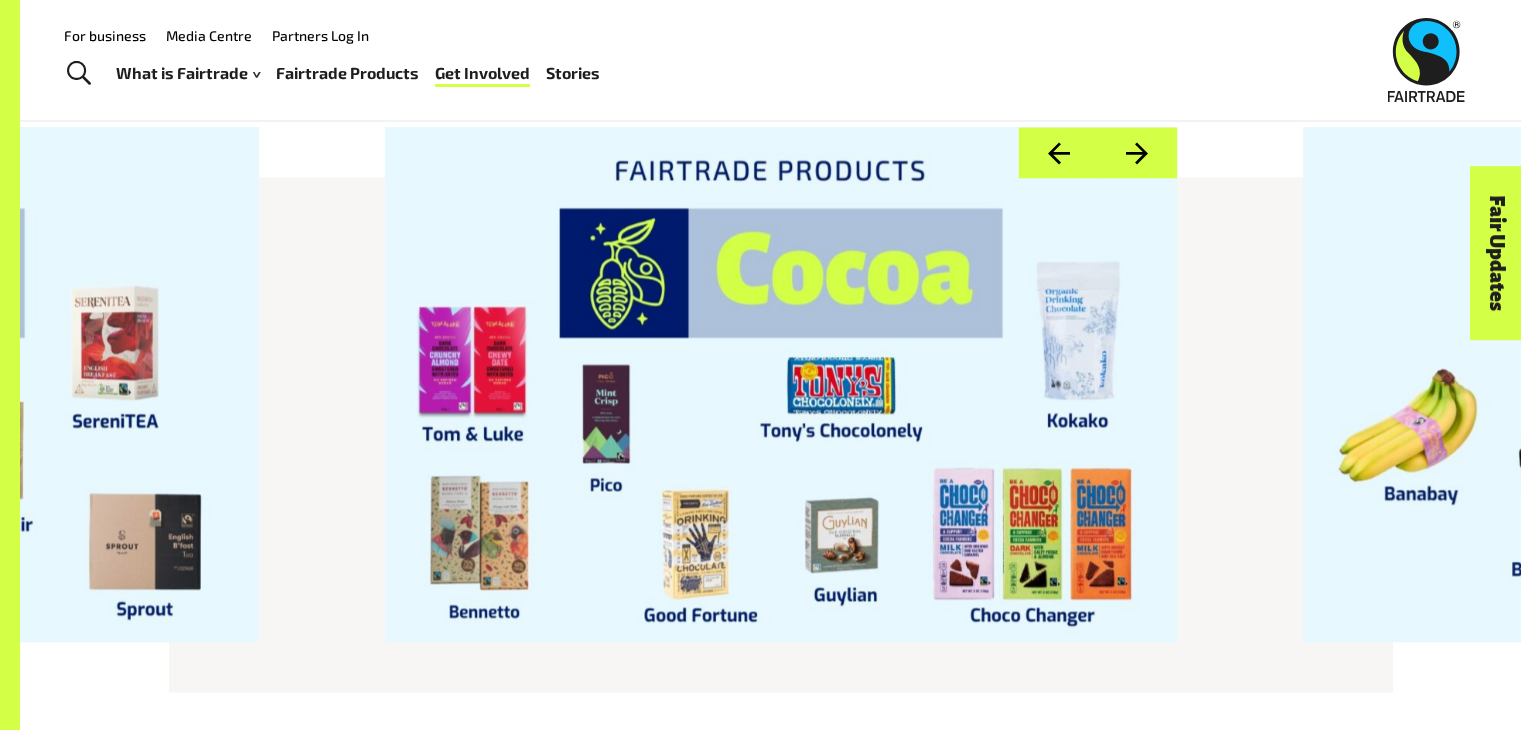 click on "Next" at bounding box center [1136, 152] 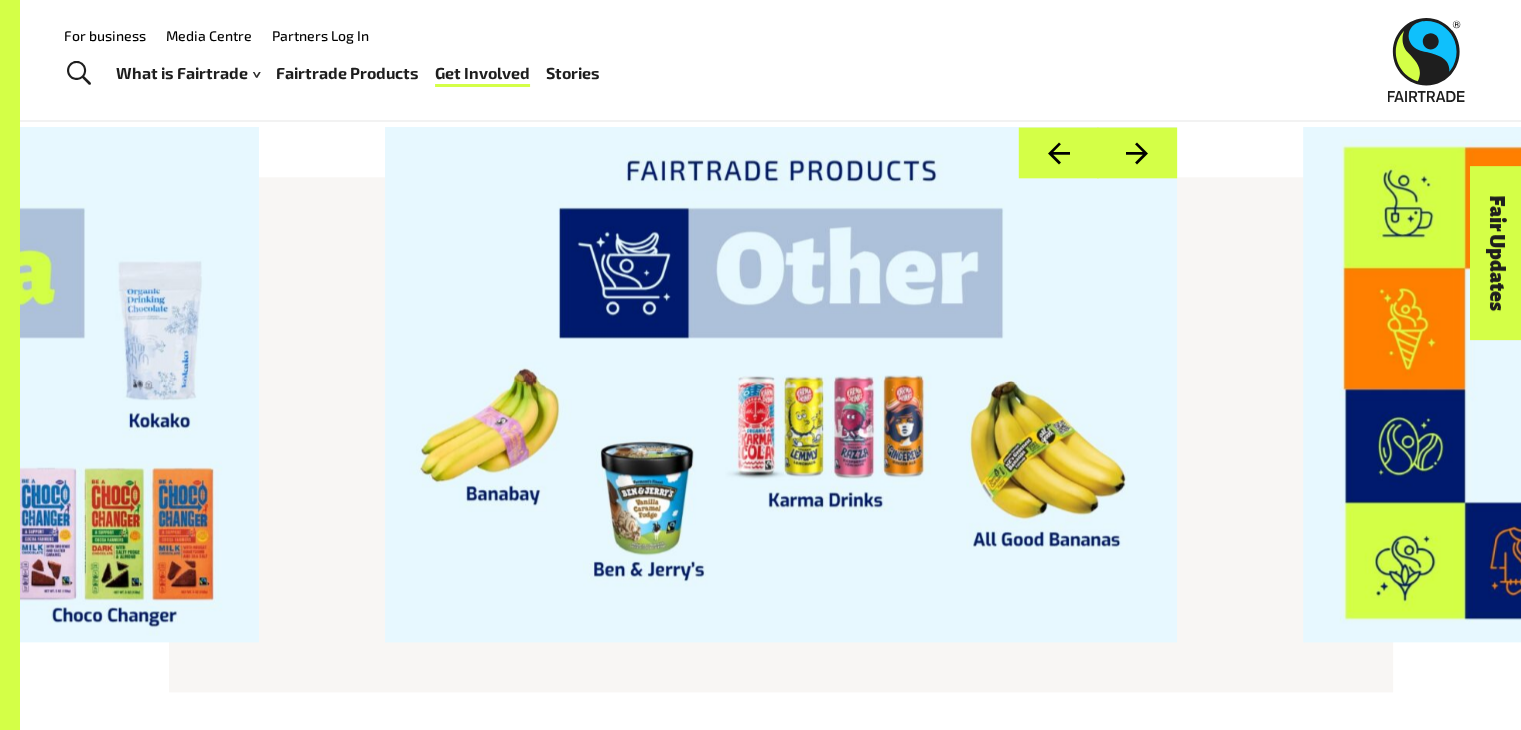 click on "Next" at bounding box center (1136, 152) 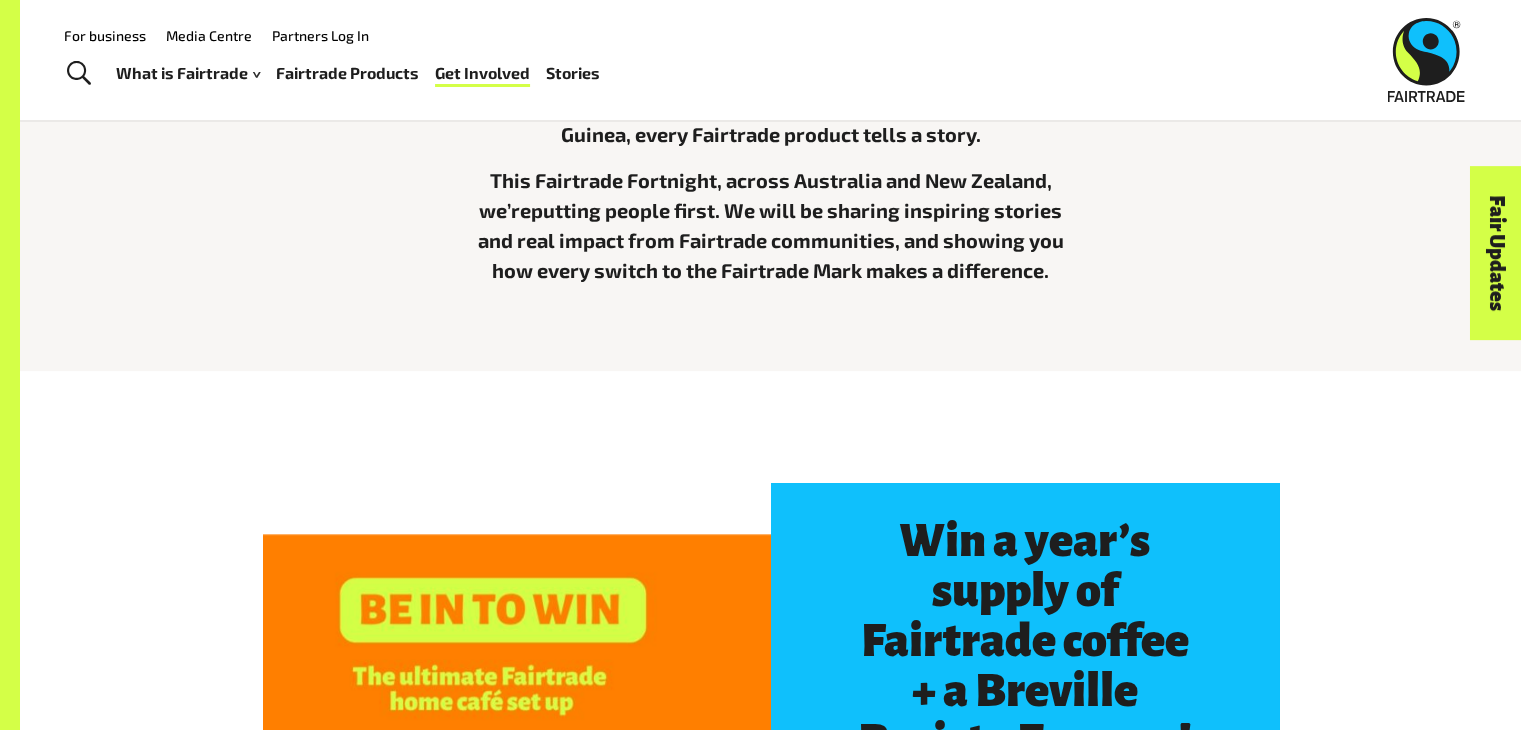 scroll, scrollTop: 704, scrollLeft: 0, axis: vertical 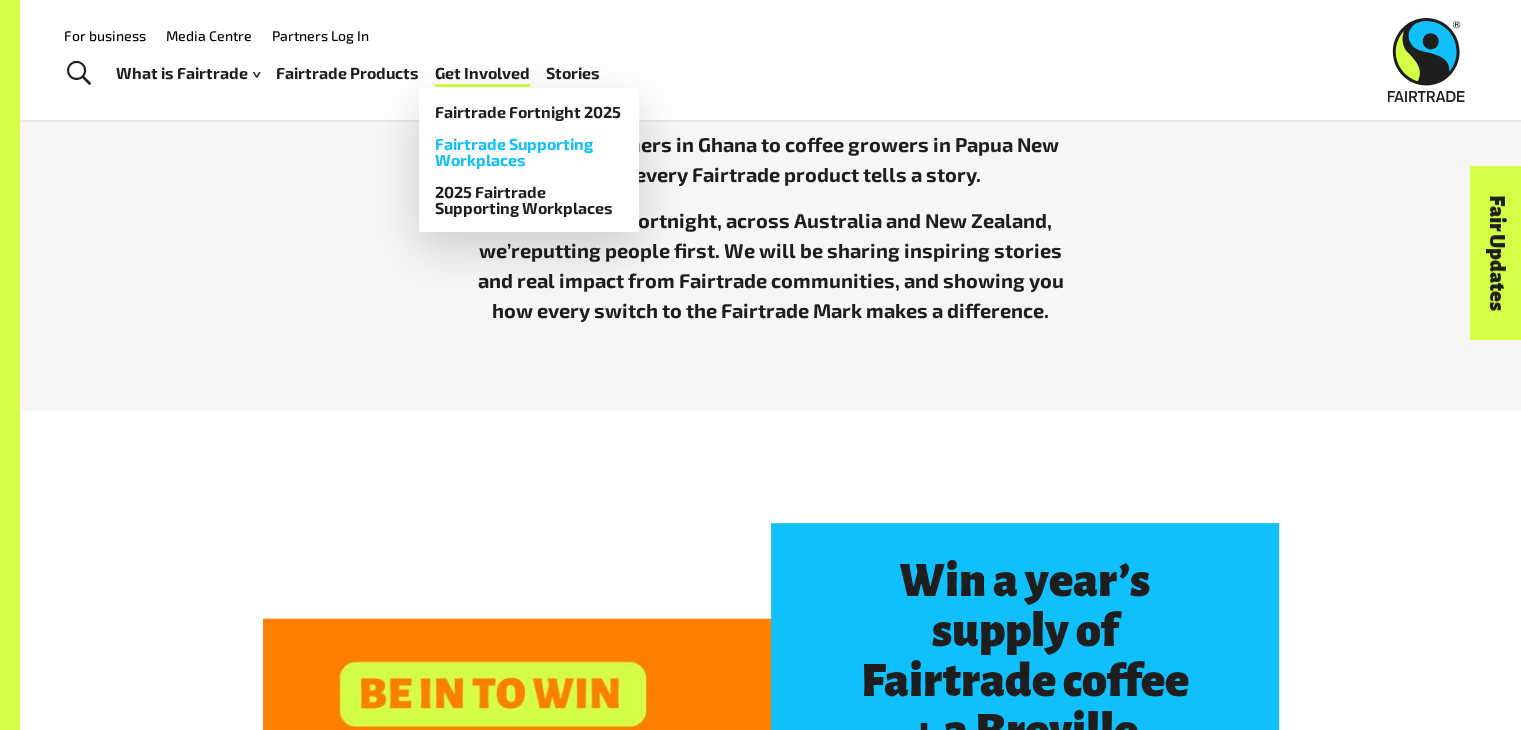 click on "Fairtrade Supporting Workplaces" at bounding box center (529, 152) 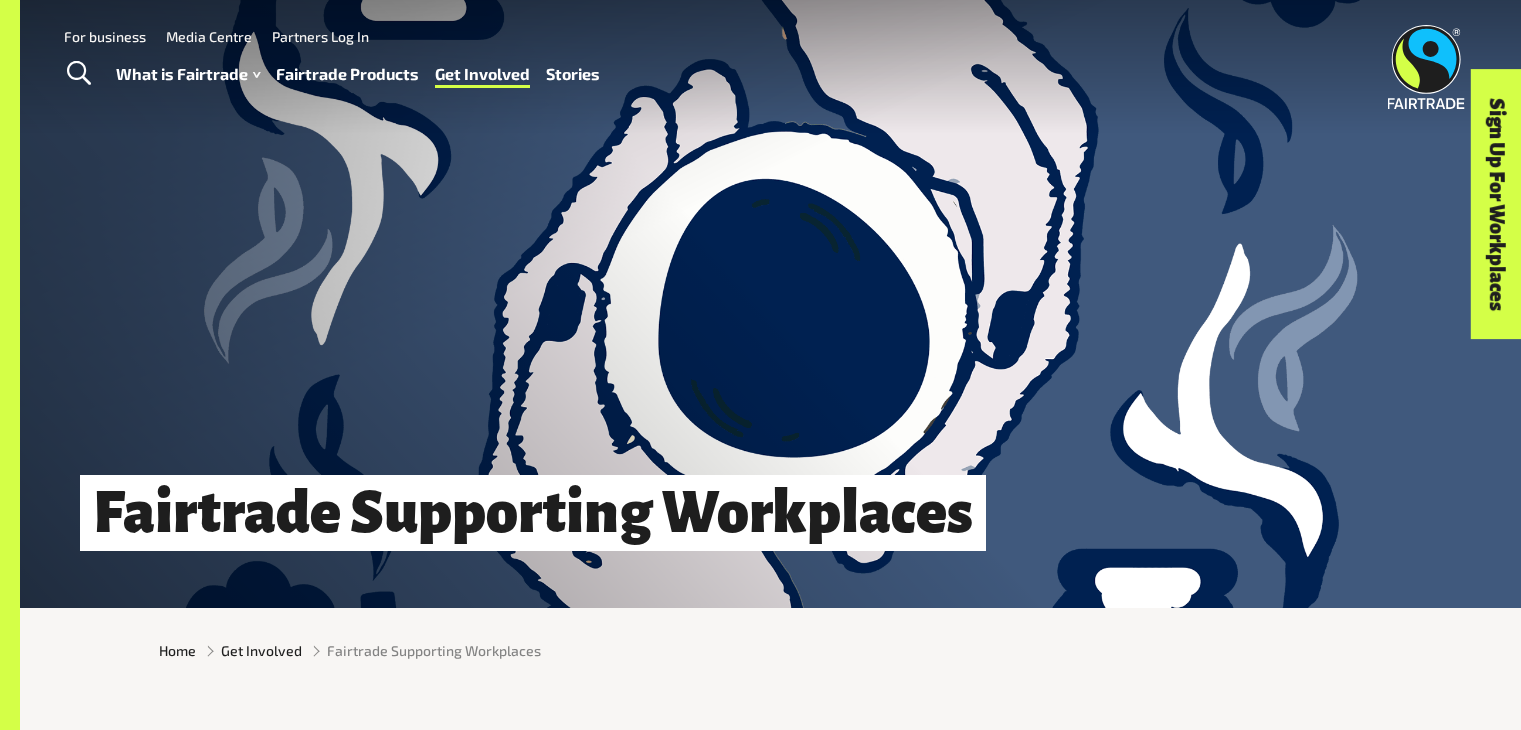 scroll, scrollTop: 0, scrollLeft: 0, axis: both 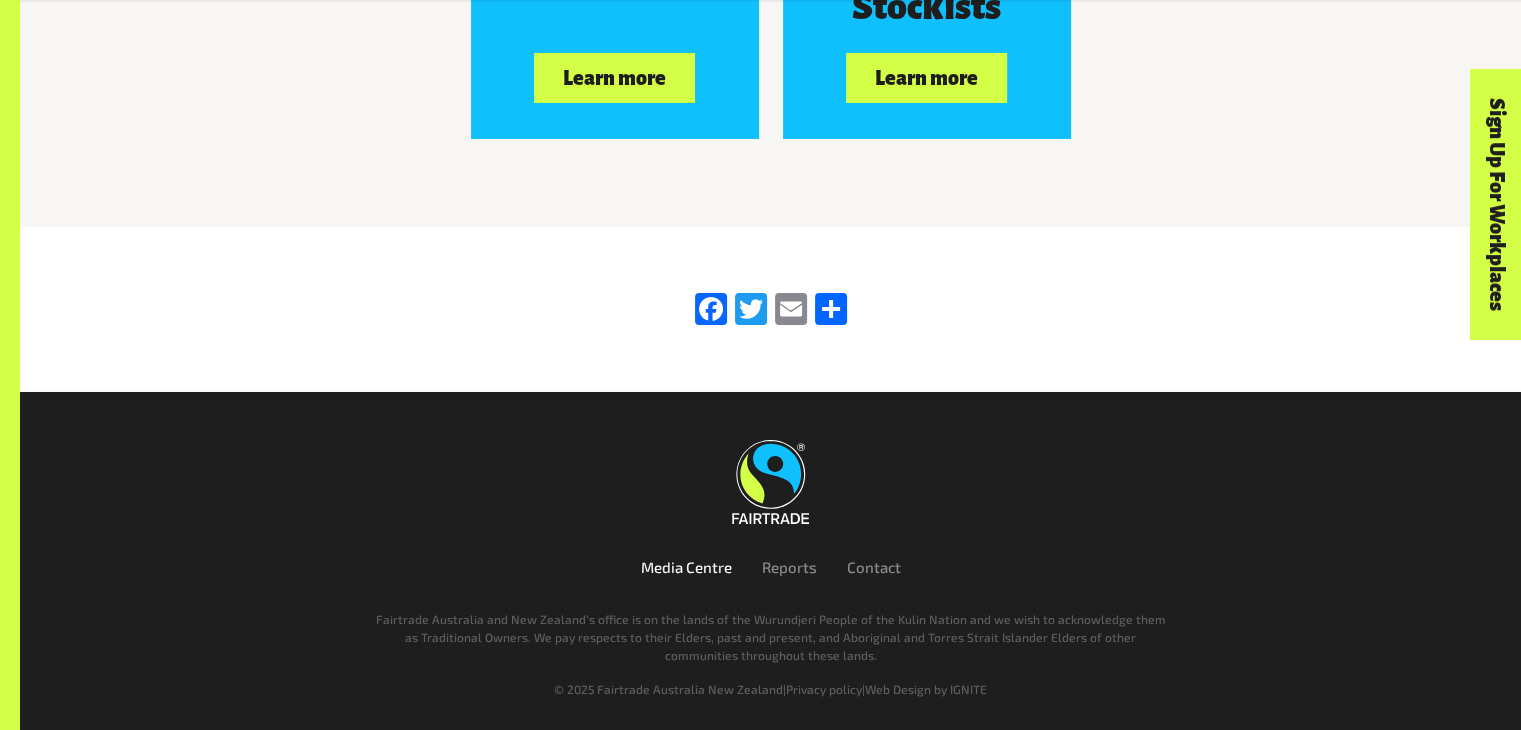 click on "Media Centre" at bounding box center (686, 567) 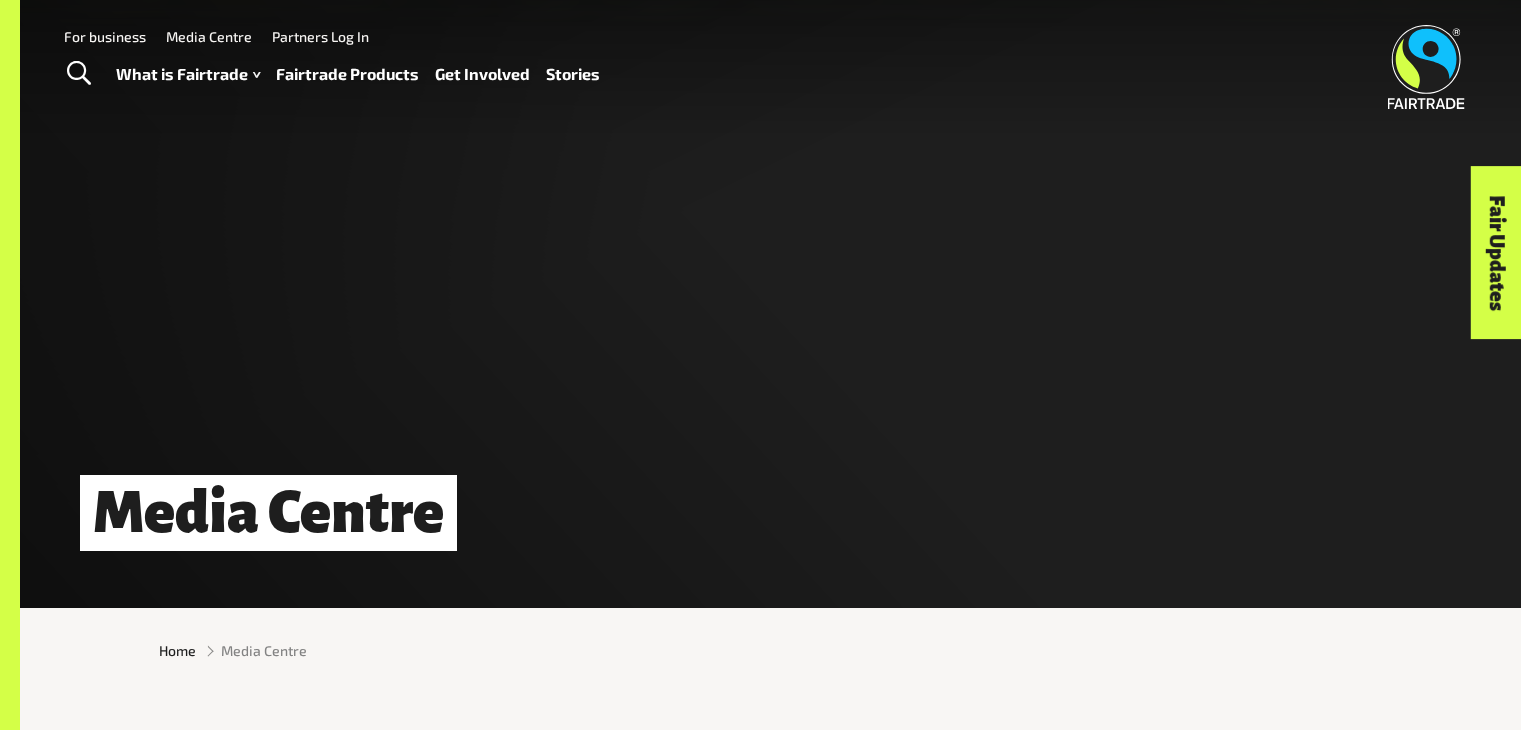 scroll, scrollTop: 0, scrollLeft: 0, axis: both 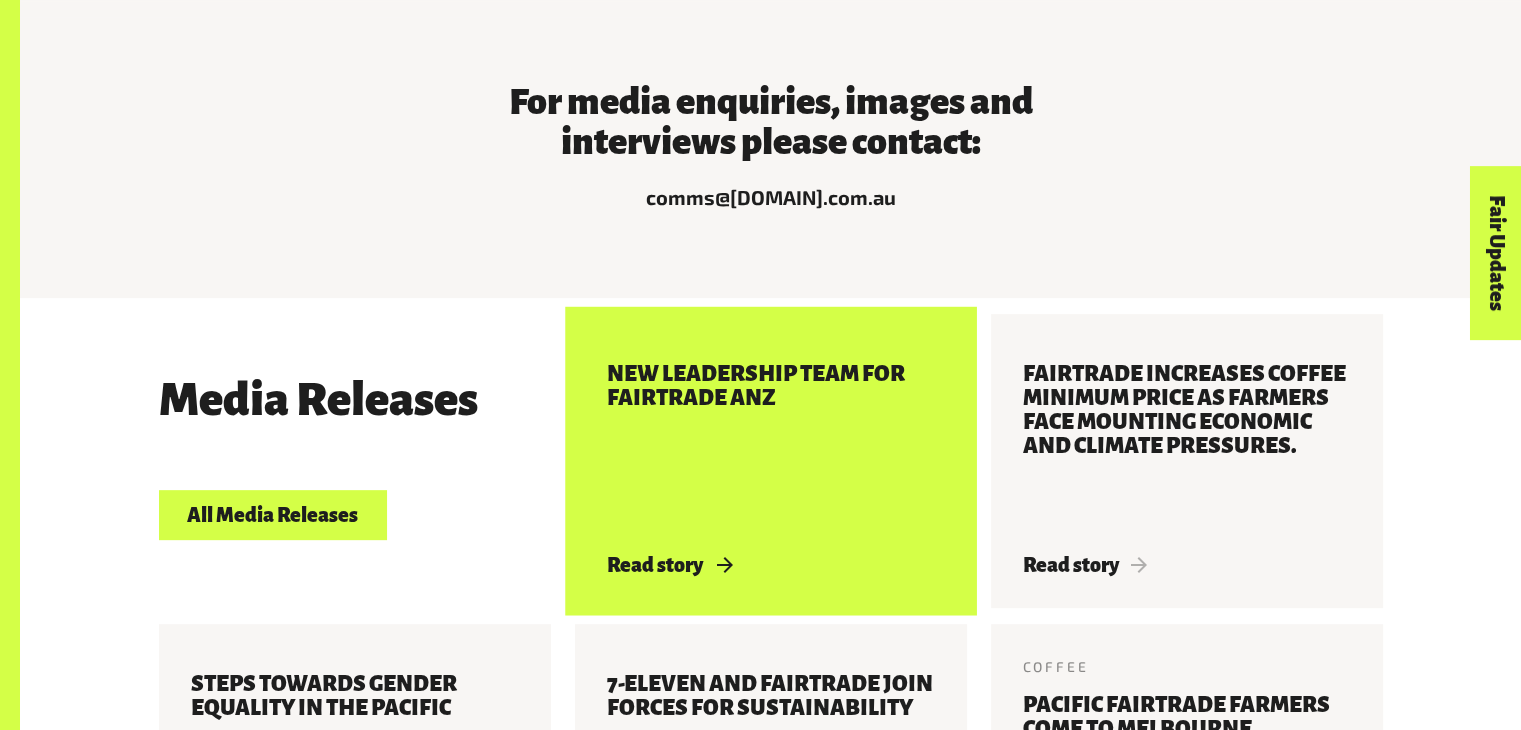 click on "New Leadership Team for Fairtrade ANZ" at bounding box center (771, 446) 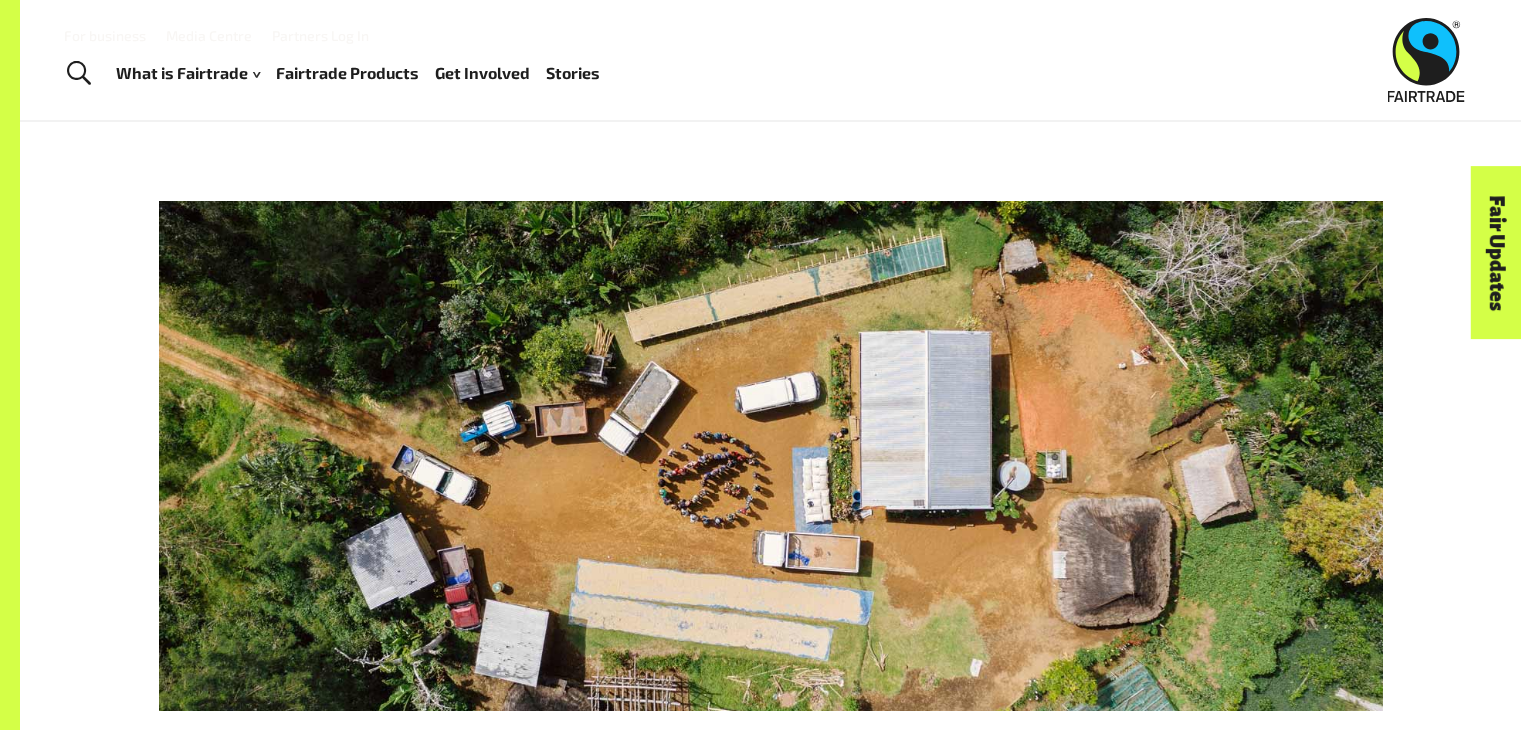 scroll, scrollTop: 0, scrollLeft: 0, axis: both 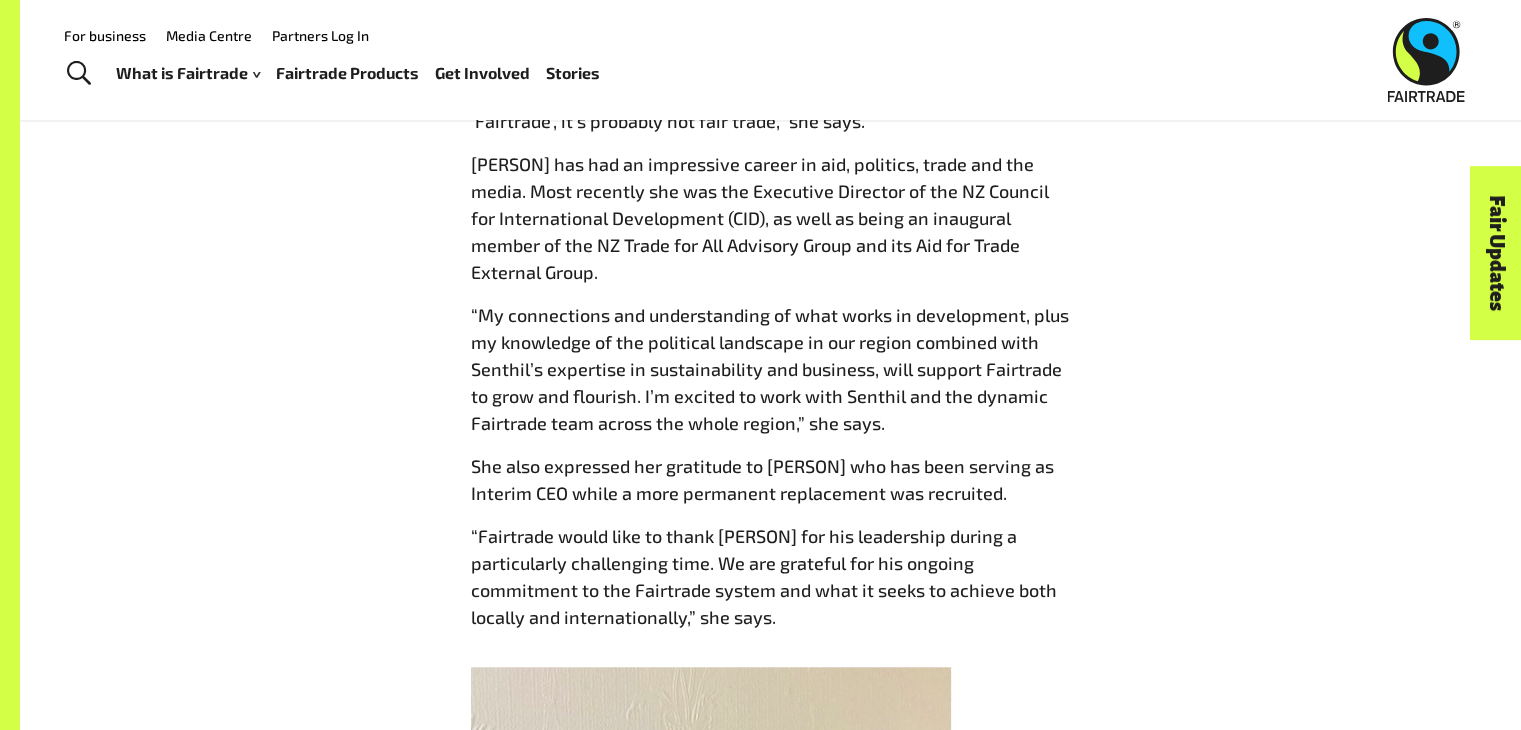 click on "Stories" at bounding box center [573, 73] 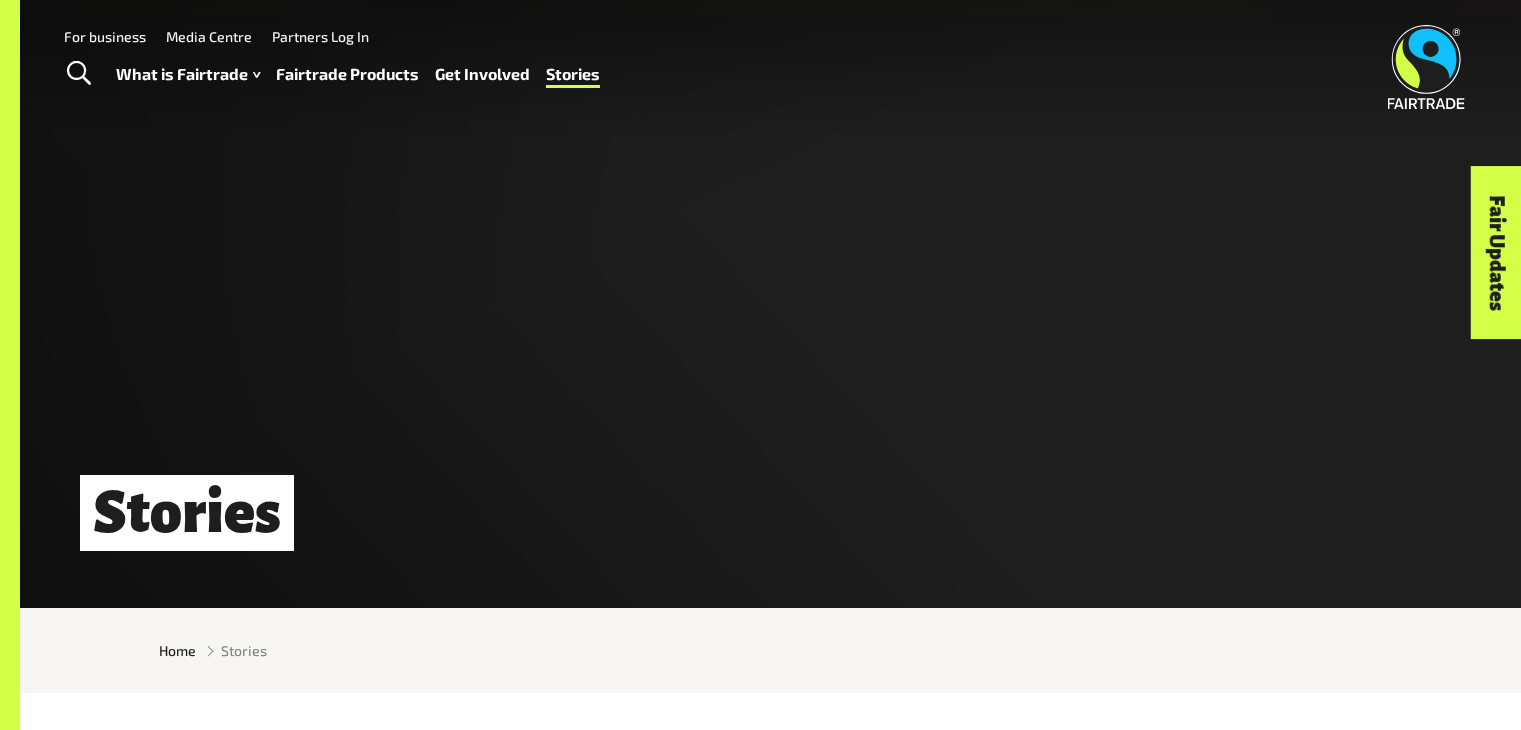scroll, scrollTop: 0, scrollLeft: 0, axis: both 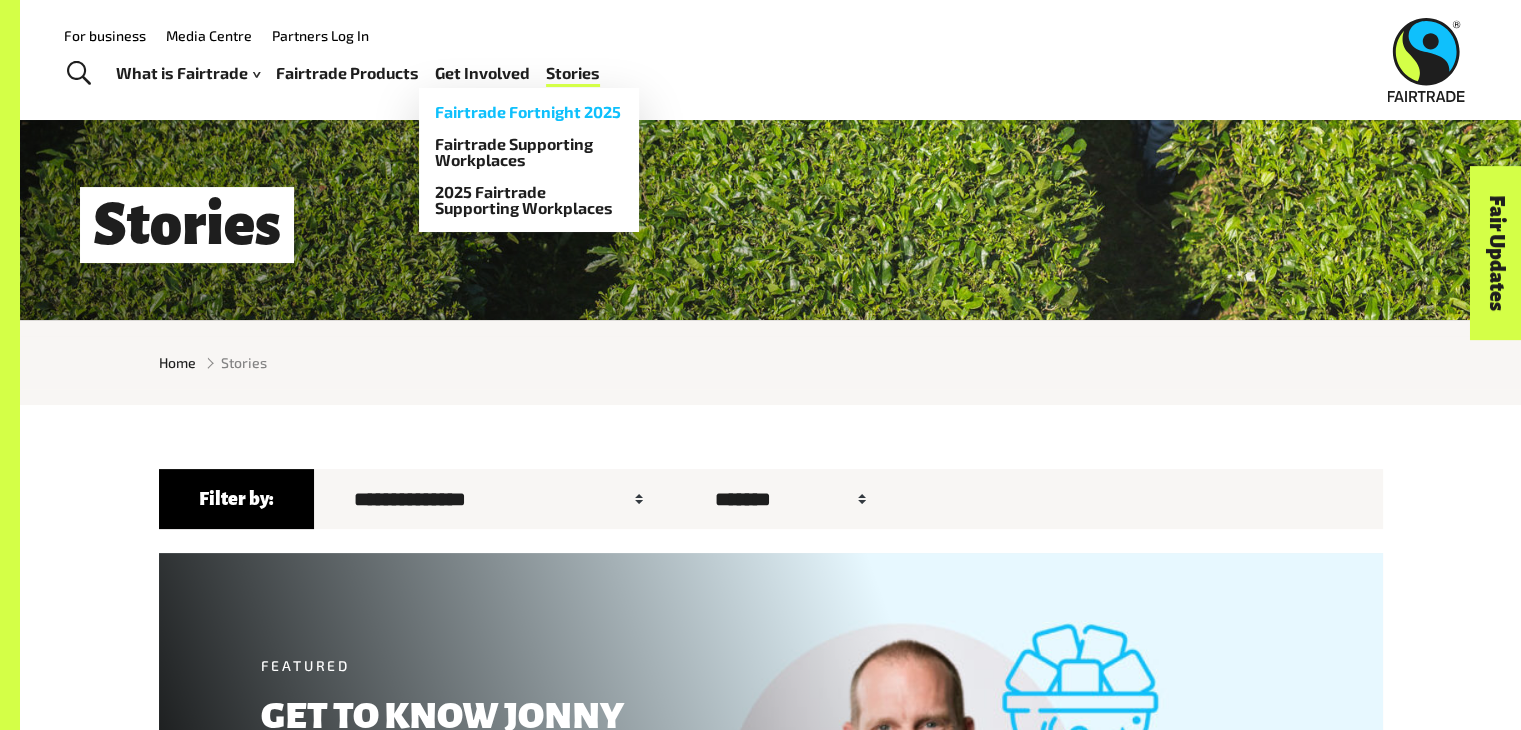 click on "Fairtrade Fortnight 2025" at bounding box center [529, 112] 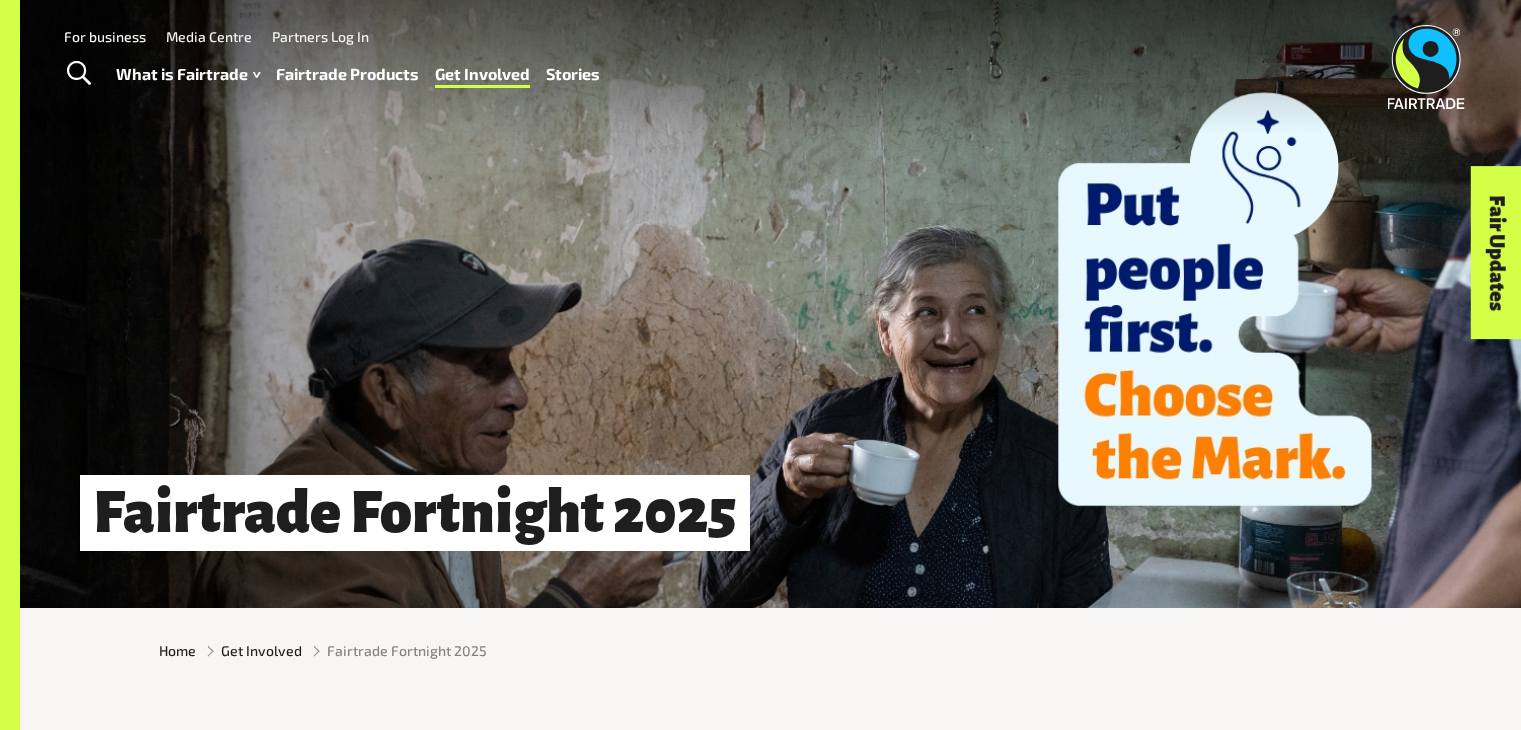scroll, scrollTop: 0, scrollLeft: 0, axis: both 